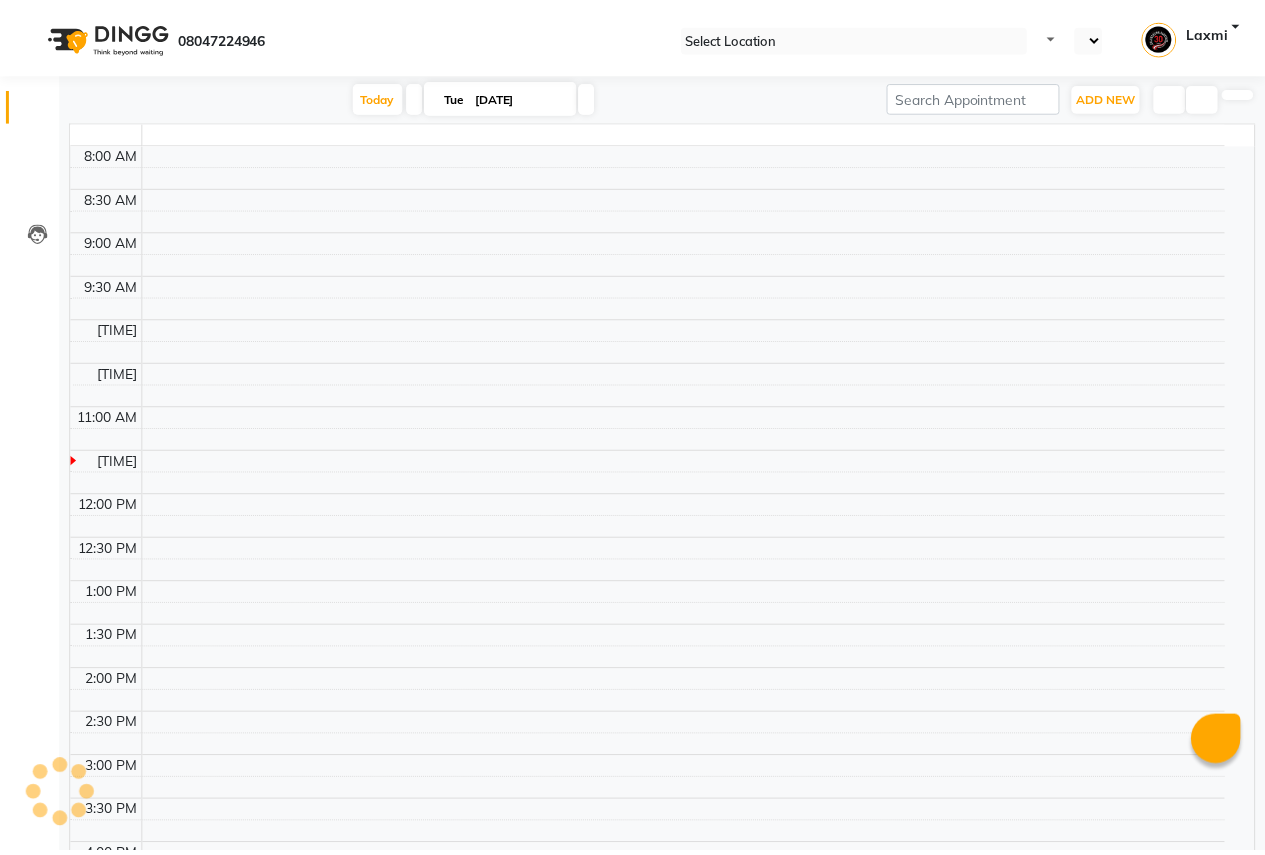 scroll, scrollTop: 0, scrollLeft: 0, axis: both 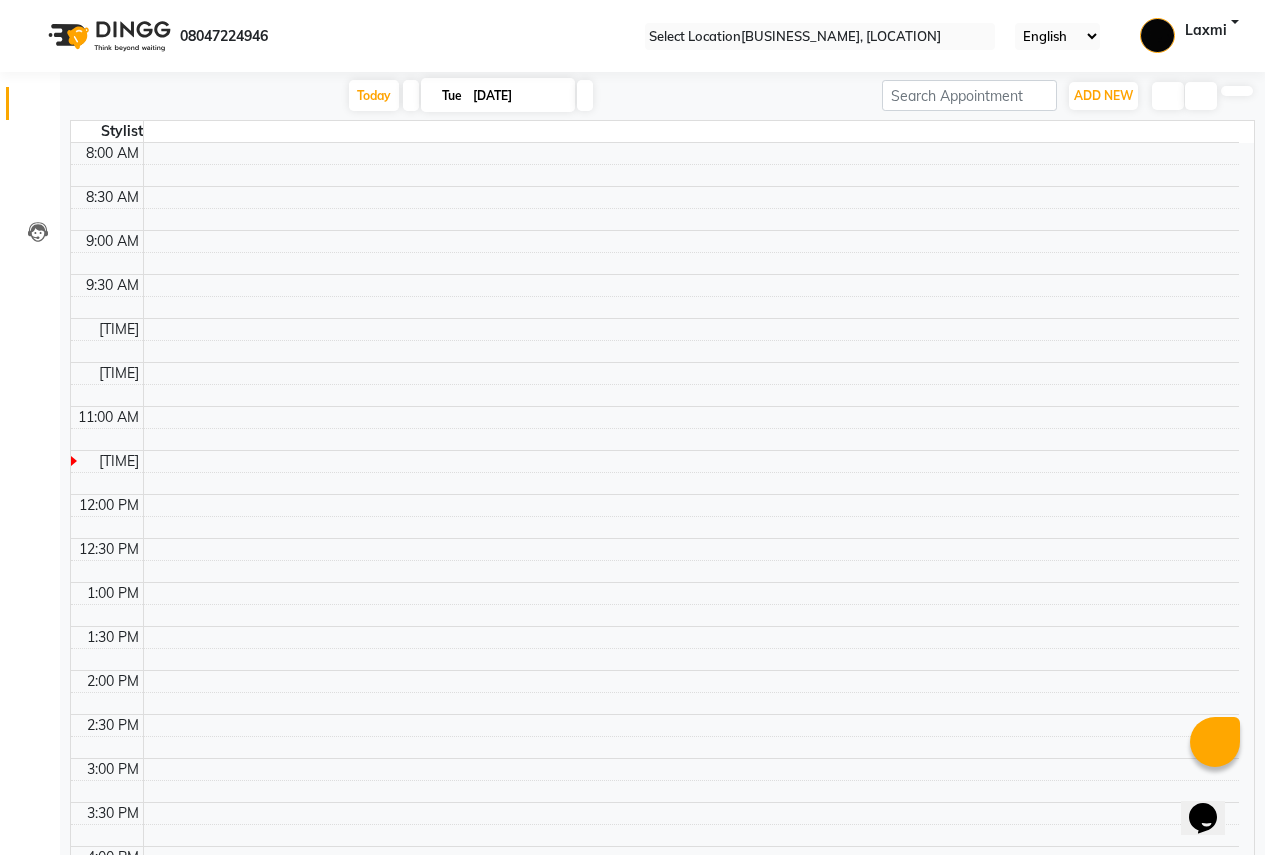 click on "08047224946 Select Location × 1993 A Salon Company, Prabhat Road English ENGLISH Español العربية मराठी हिंदी ગુજરાતી தமிழ் 中文 Notifications nothing to show Laxmi Manage Profile Change Password Sign out Version:3.14.0" at bounding box center (632, 36) 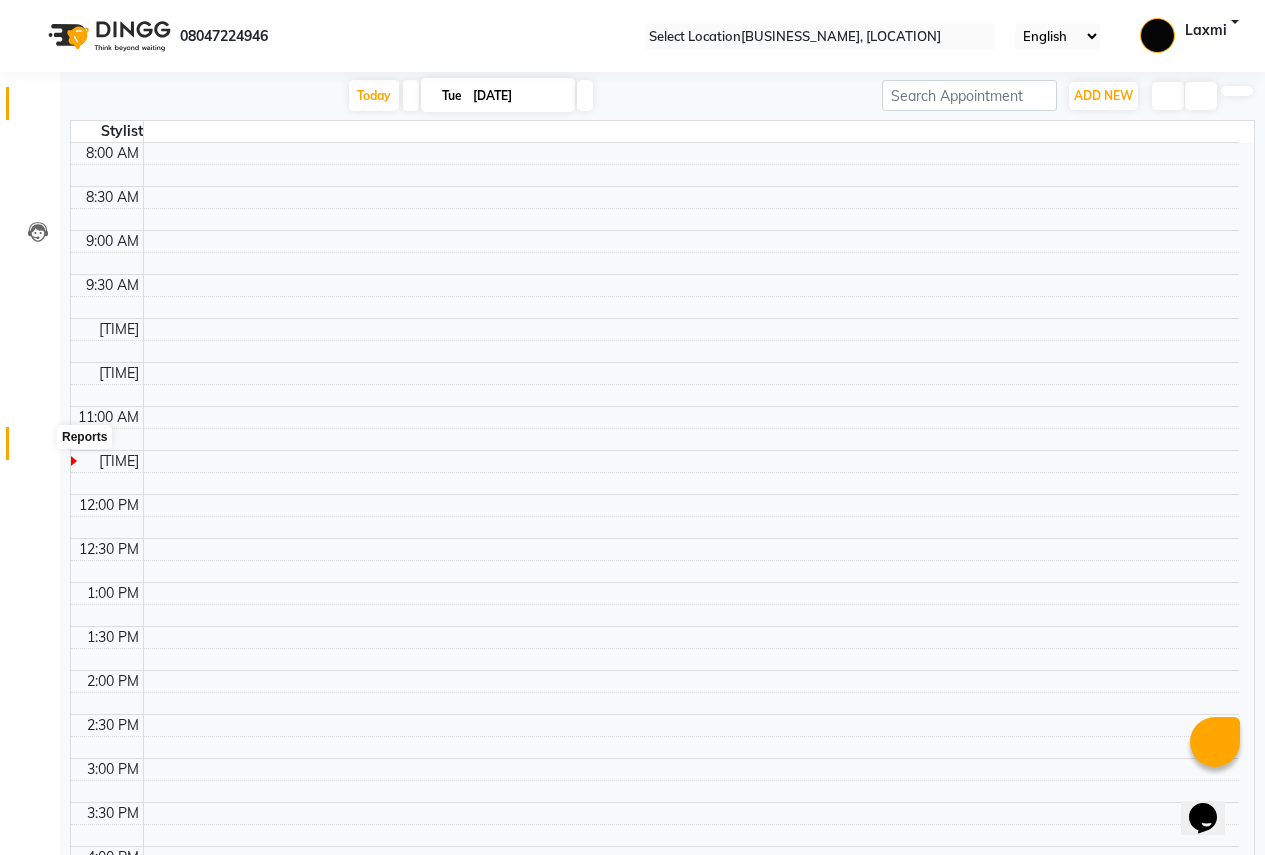 click at bounding box center [38, 448] 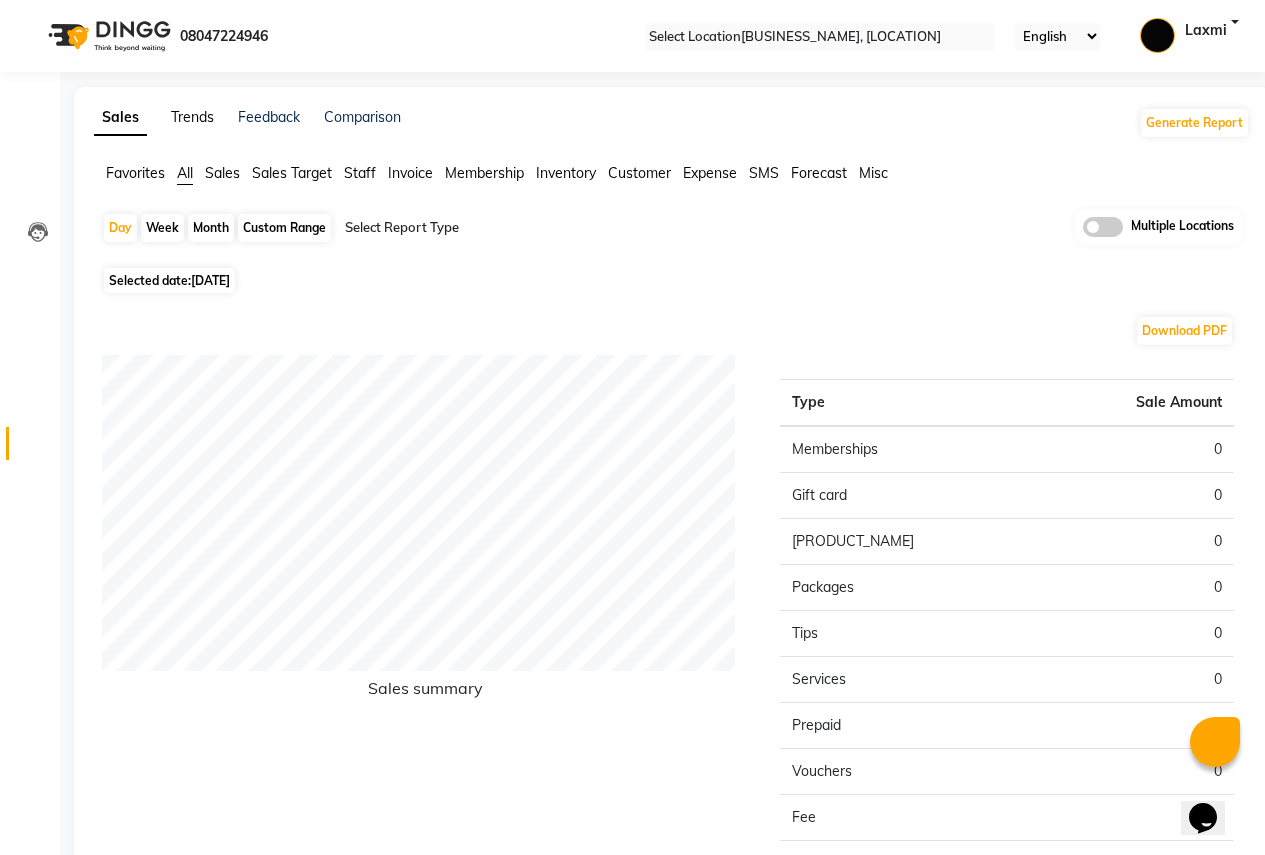 click on "Trends" at bounding box center [192, 117] 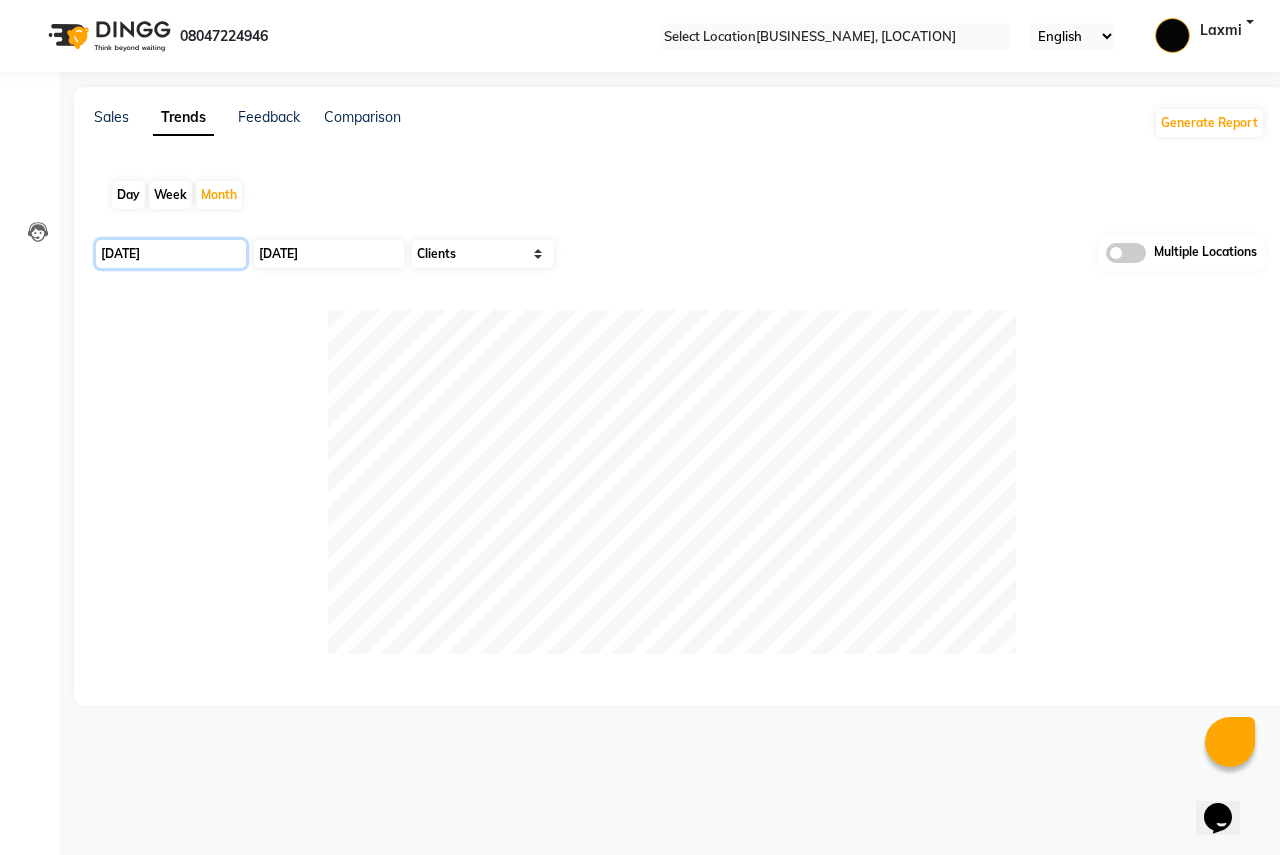click on "[DATE]" at bounding box center (171, 254) 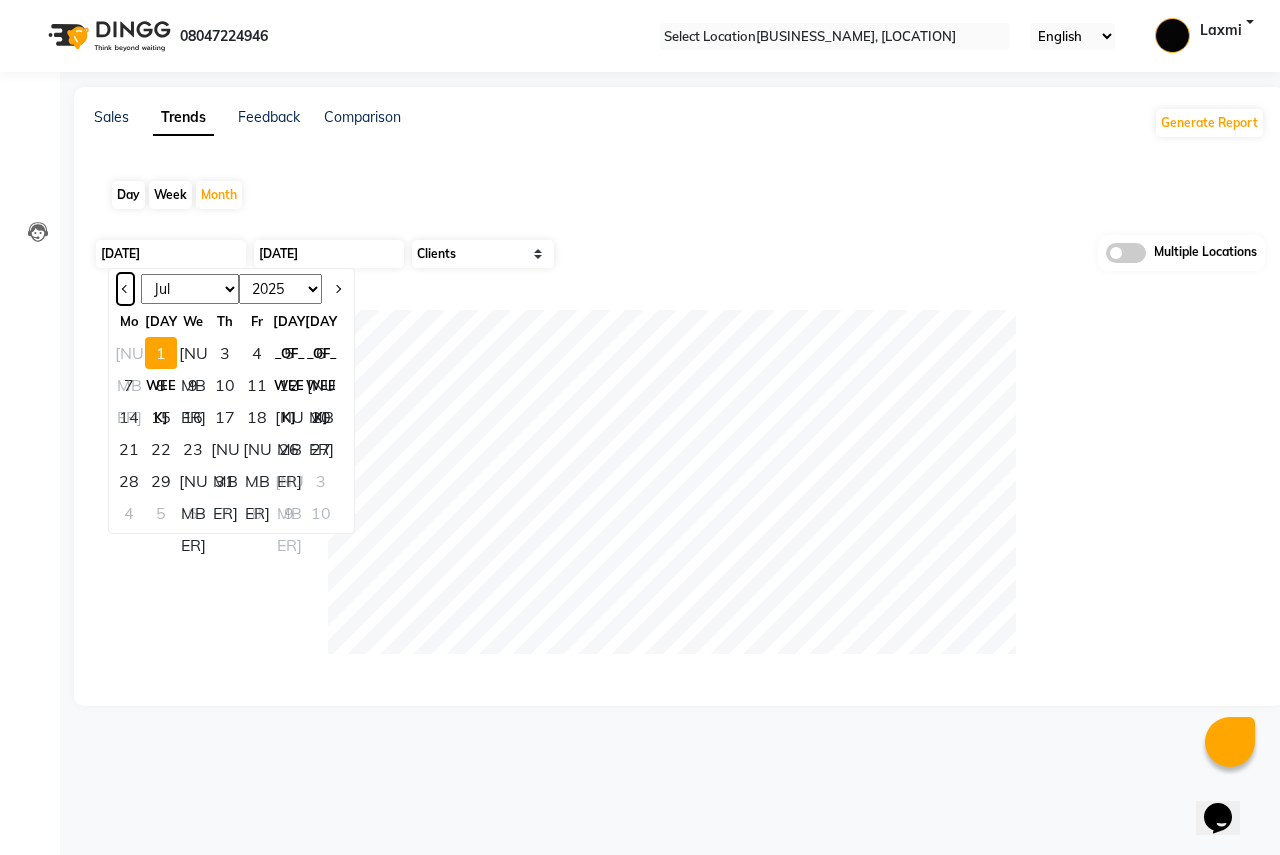 click at bounding box center (126, 289) 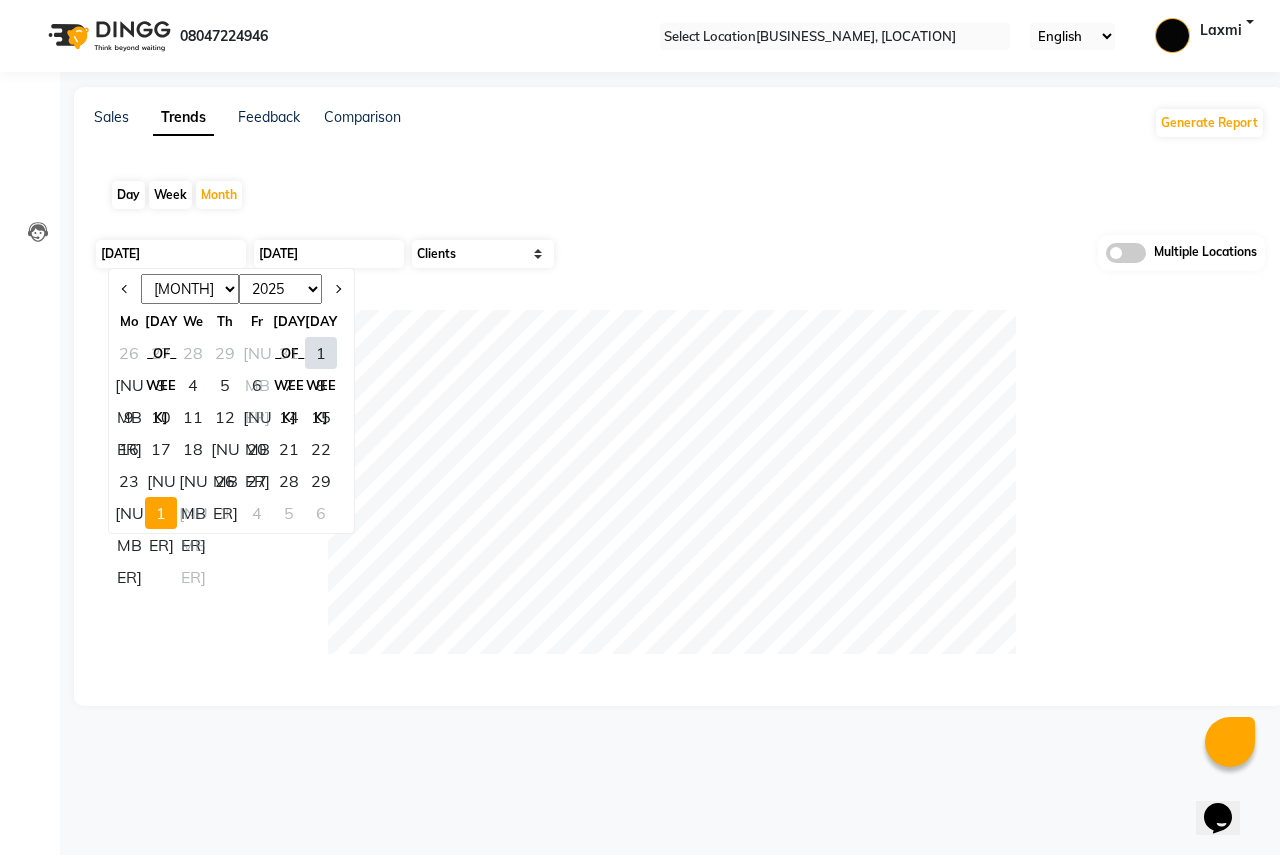 click on "1" at bounding box center [321, 353] 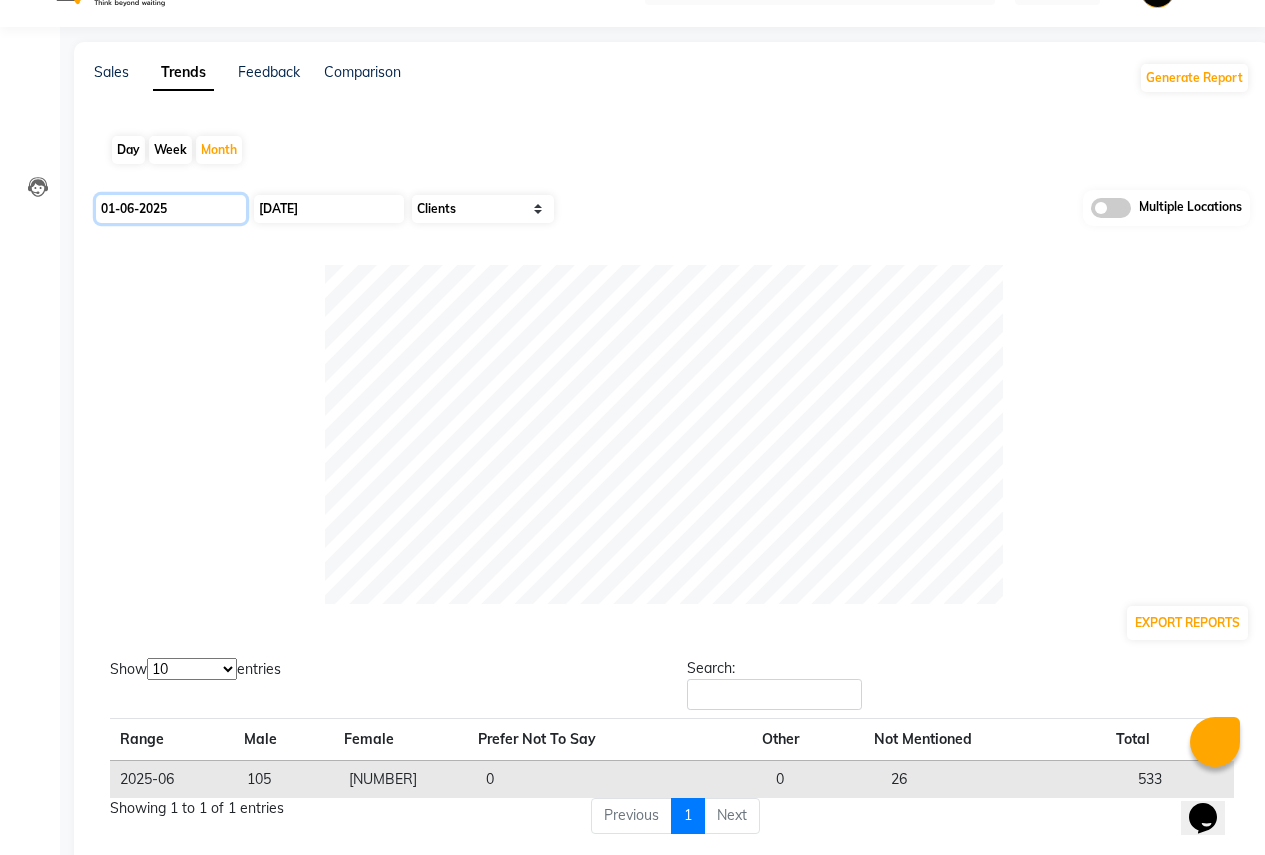 scroll, scrollTop: 0, scrollLeft: 0, axis: both 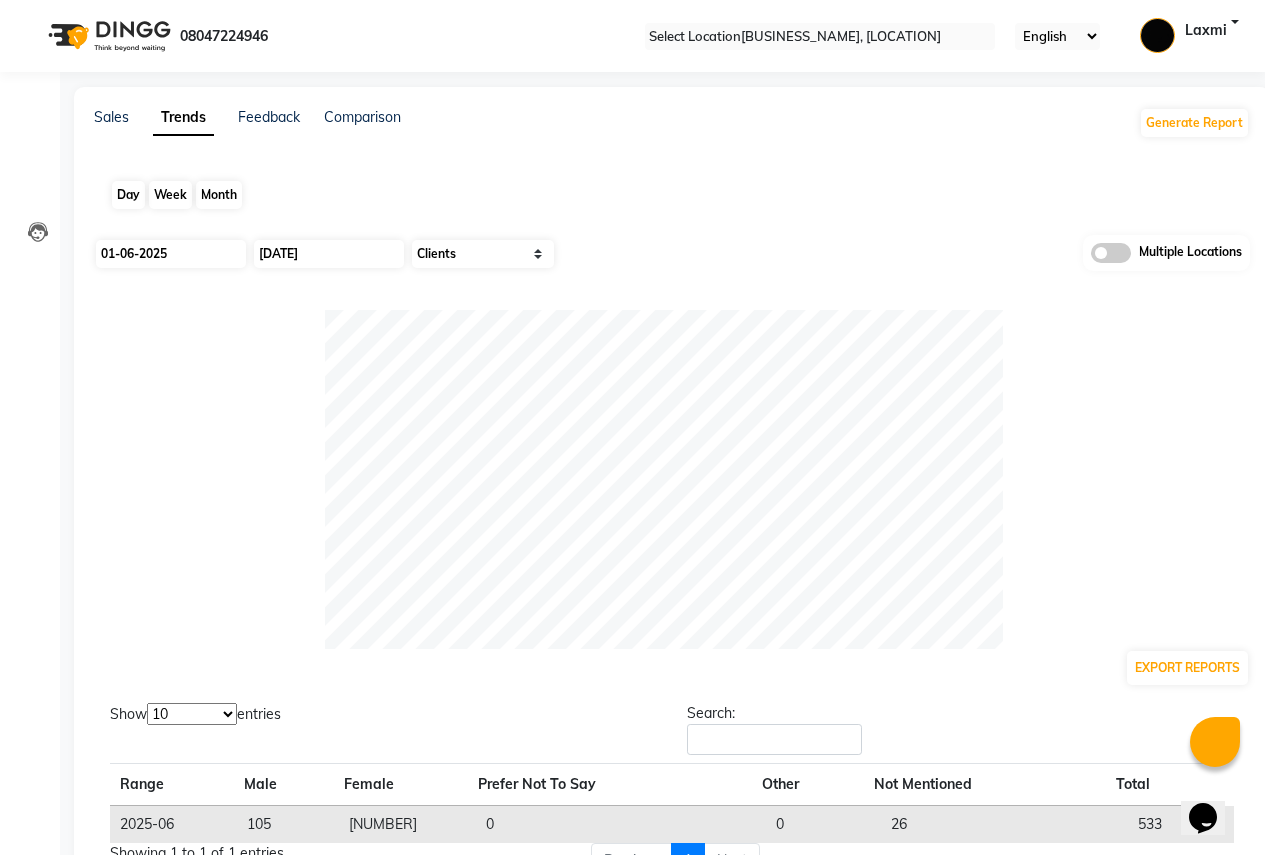 click on "Month" at bounding box center [219, 195] 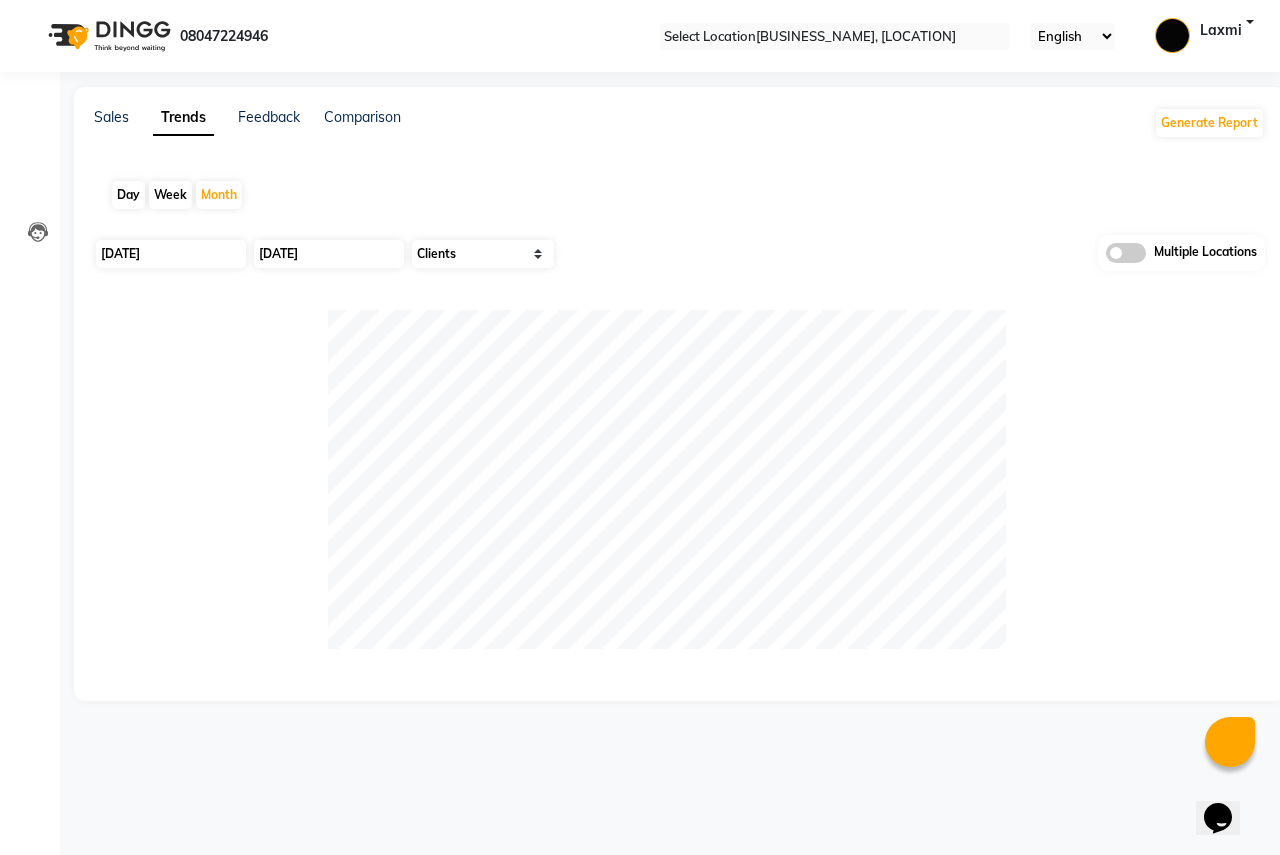 click on "Day Week Month" at bounding box center [679, 195] 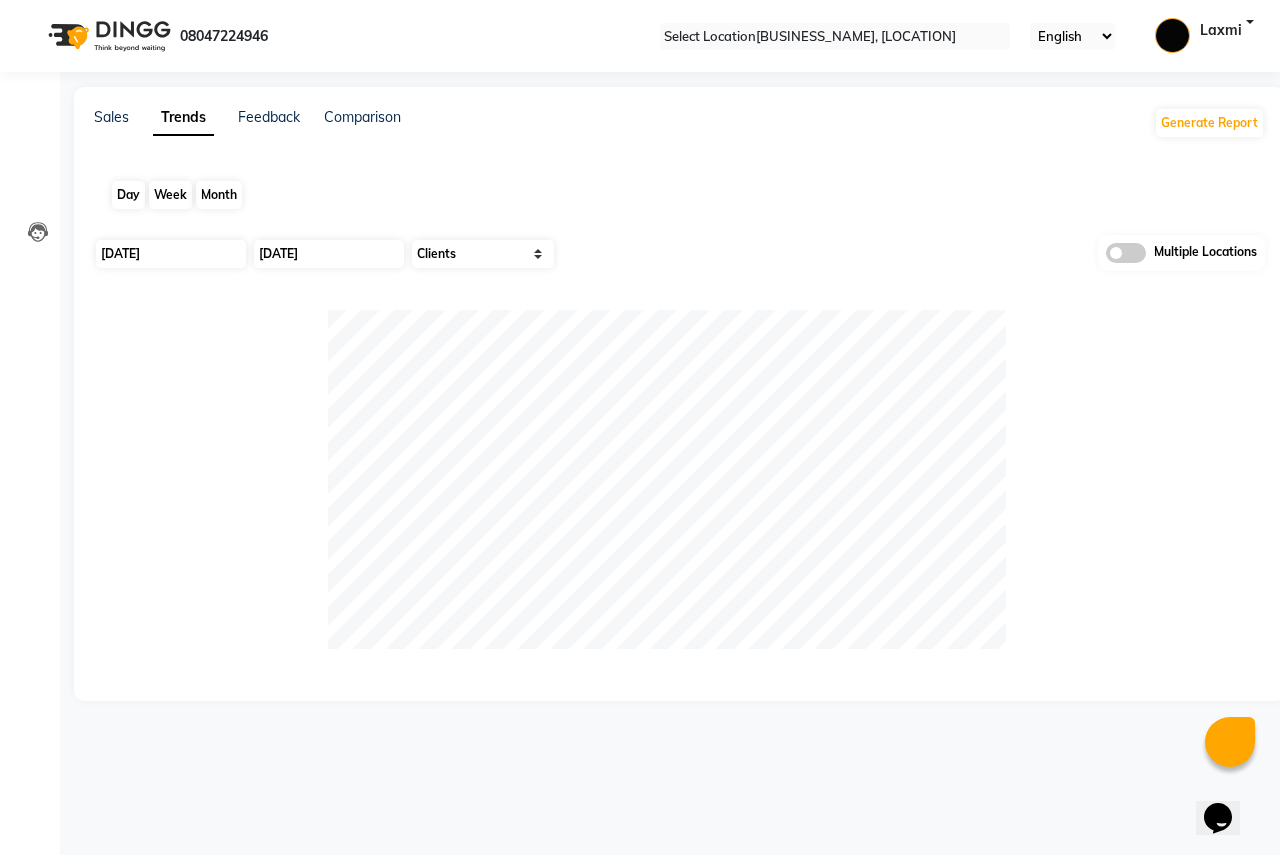 click on "Month" at bounding box center [219, 195] 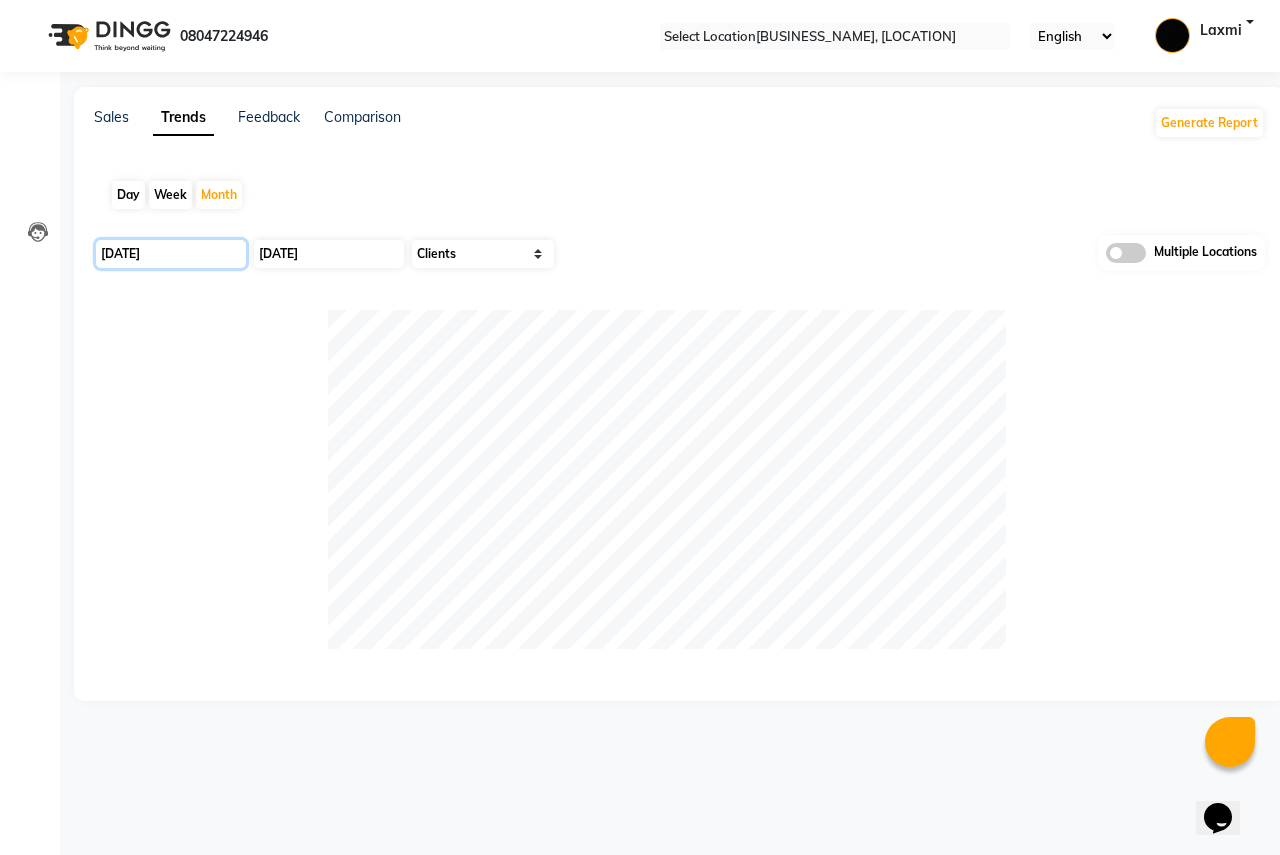 click on "[DATE]" at bounding box center [171, 254] 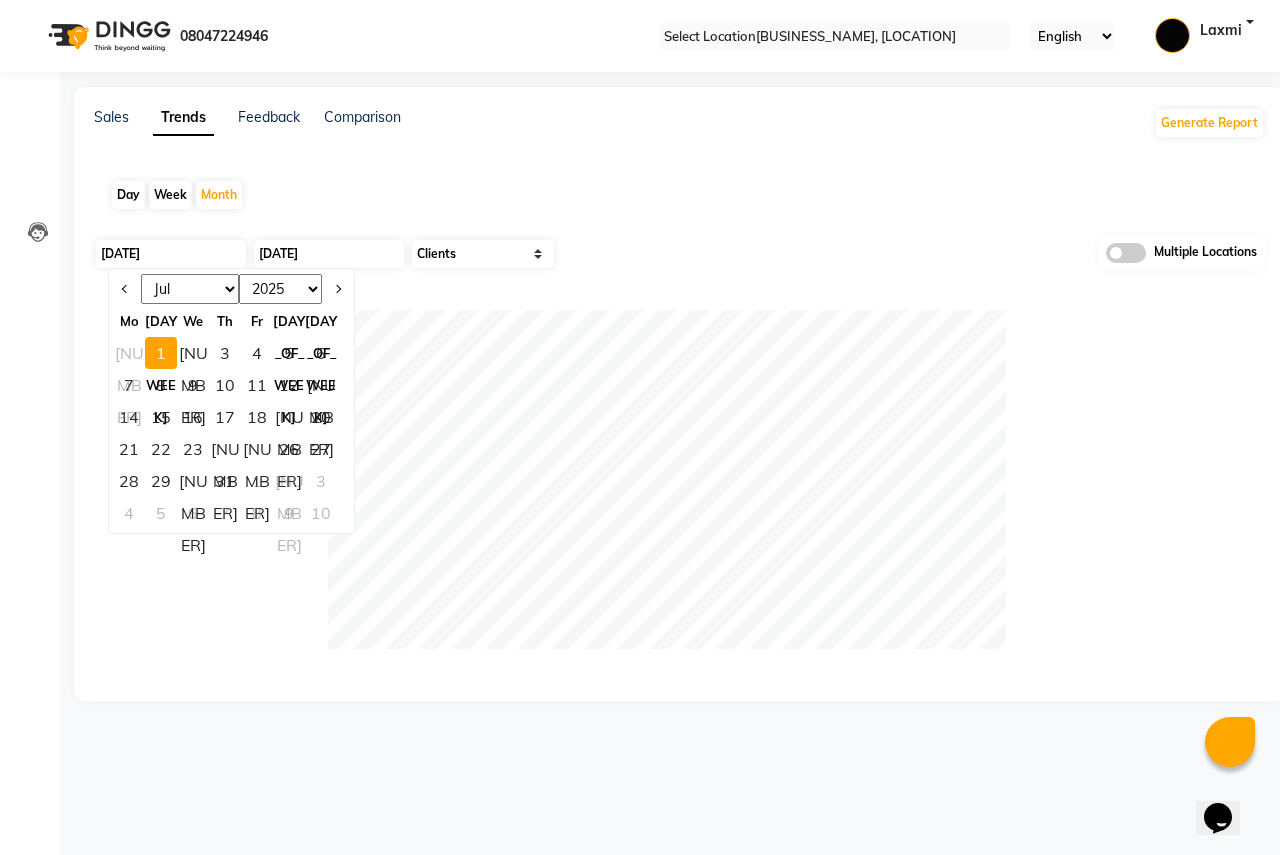 click on "2015 2016 2017 2018 2019 2020 2021 2022 2023 2024 2025 2026 2027 2028 2029 2030 2031 2032 2033 2034 2035" at bounding box center (280, 289) 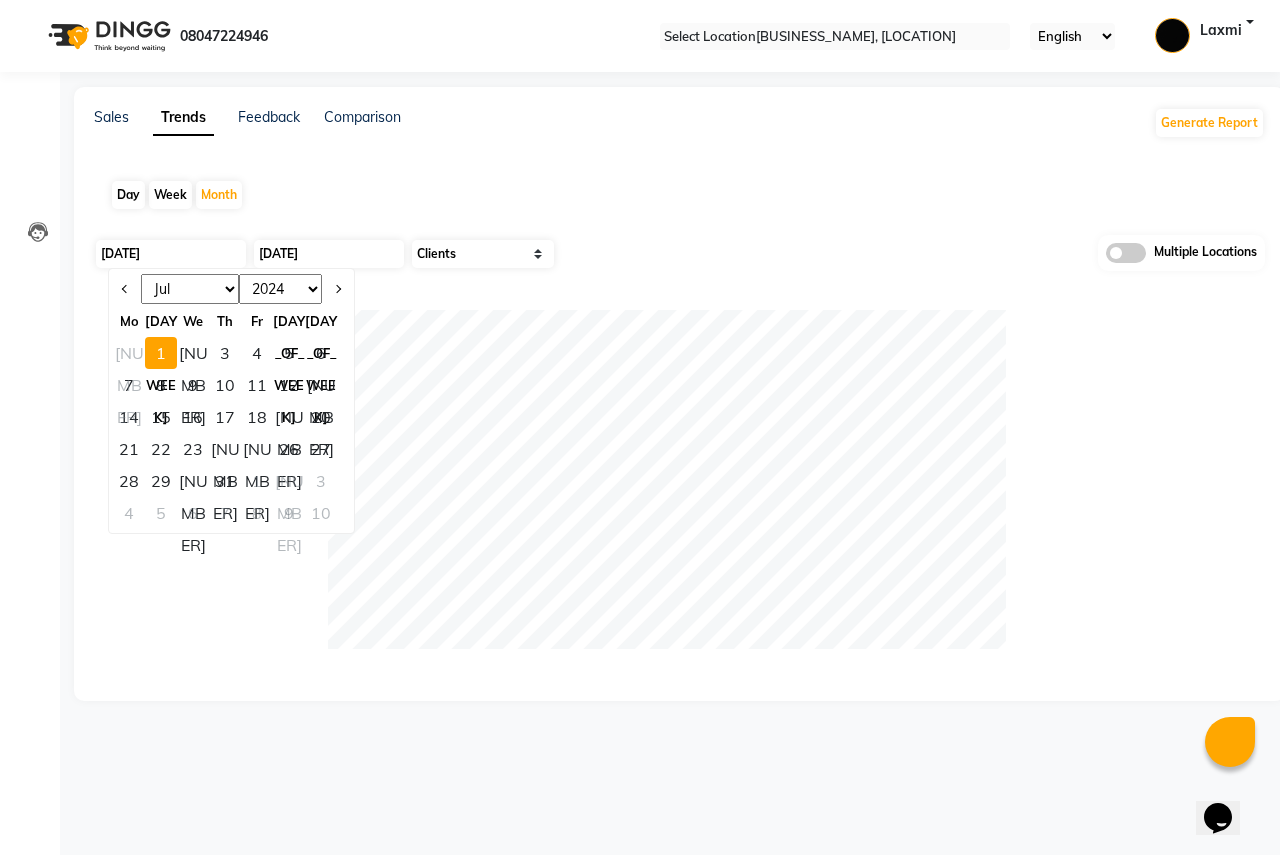 click on "2015 2016 2017 2018 2019 2020 2021 2022 2023 2024 2025 2026 2027 2028 2029 2030 2031 2032 2033 2034 2035" at bounding box center [280, 289] 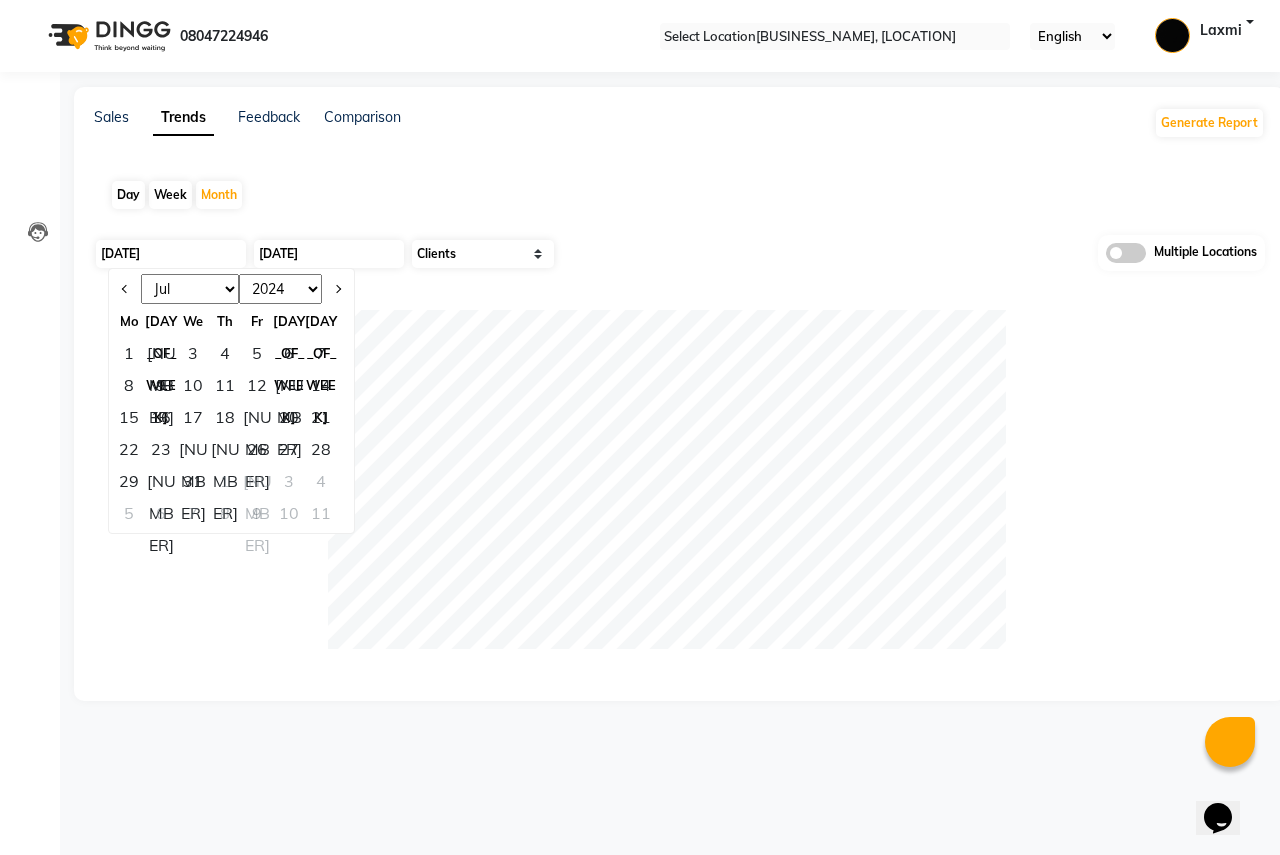 click on "Jan Feb Mar Apr May Jun Jul Aug Sep Oct Nov Dec" at bounding box center (190, 289) 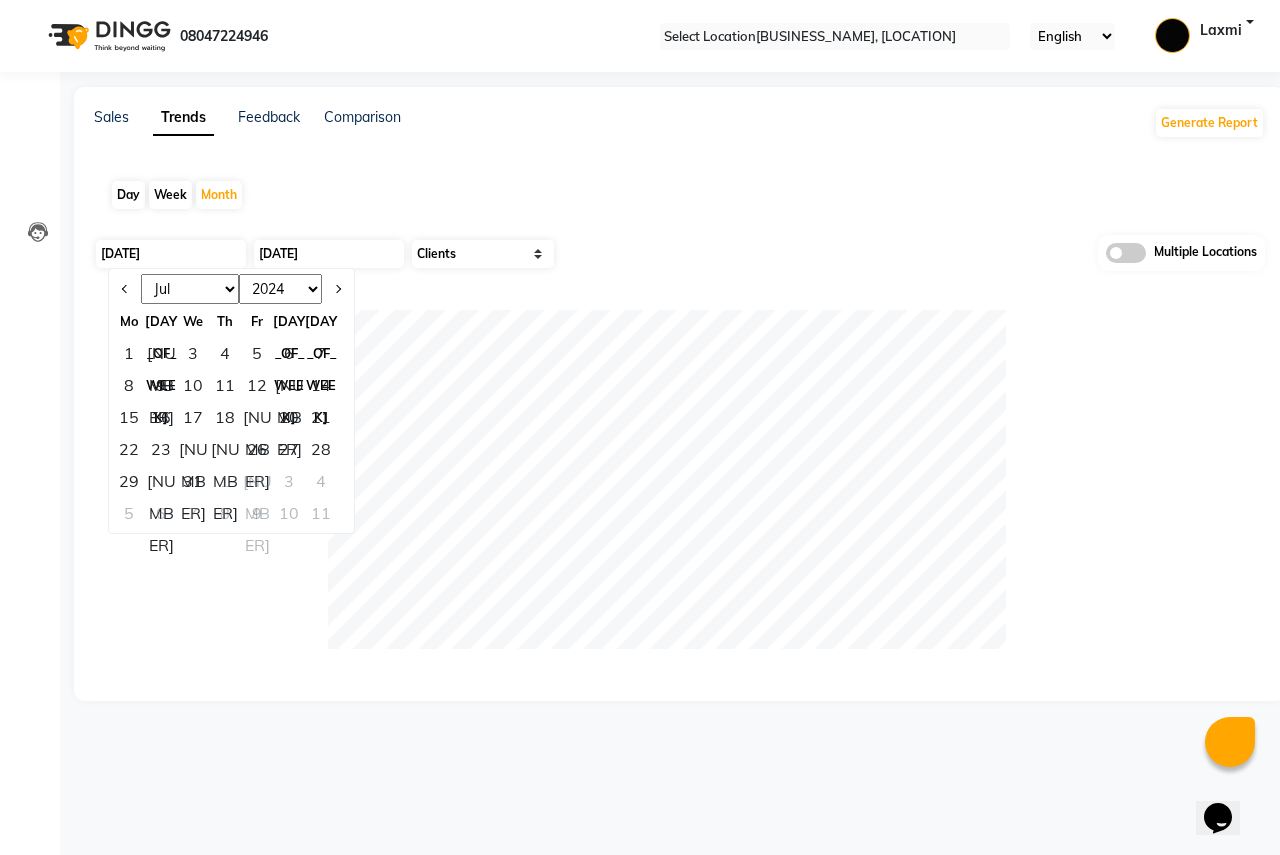 select on "6" 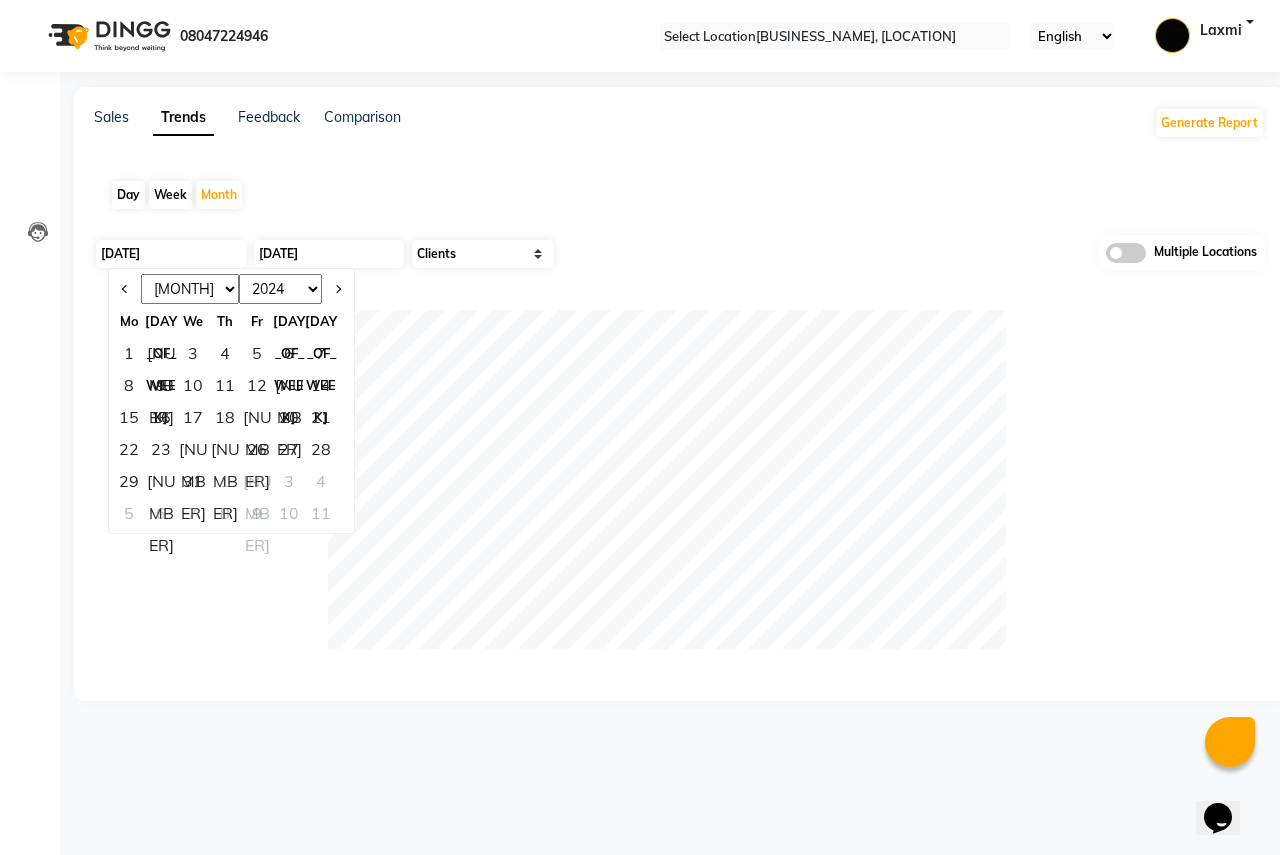 click on "Jan Feb Mar Apr May Jun Jul Aug Sep Oct Nov Dec" at bounding box center [190, 289] 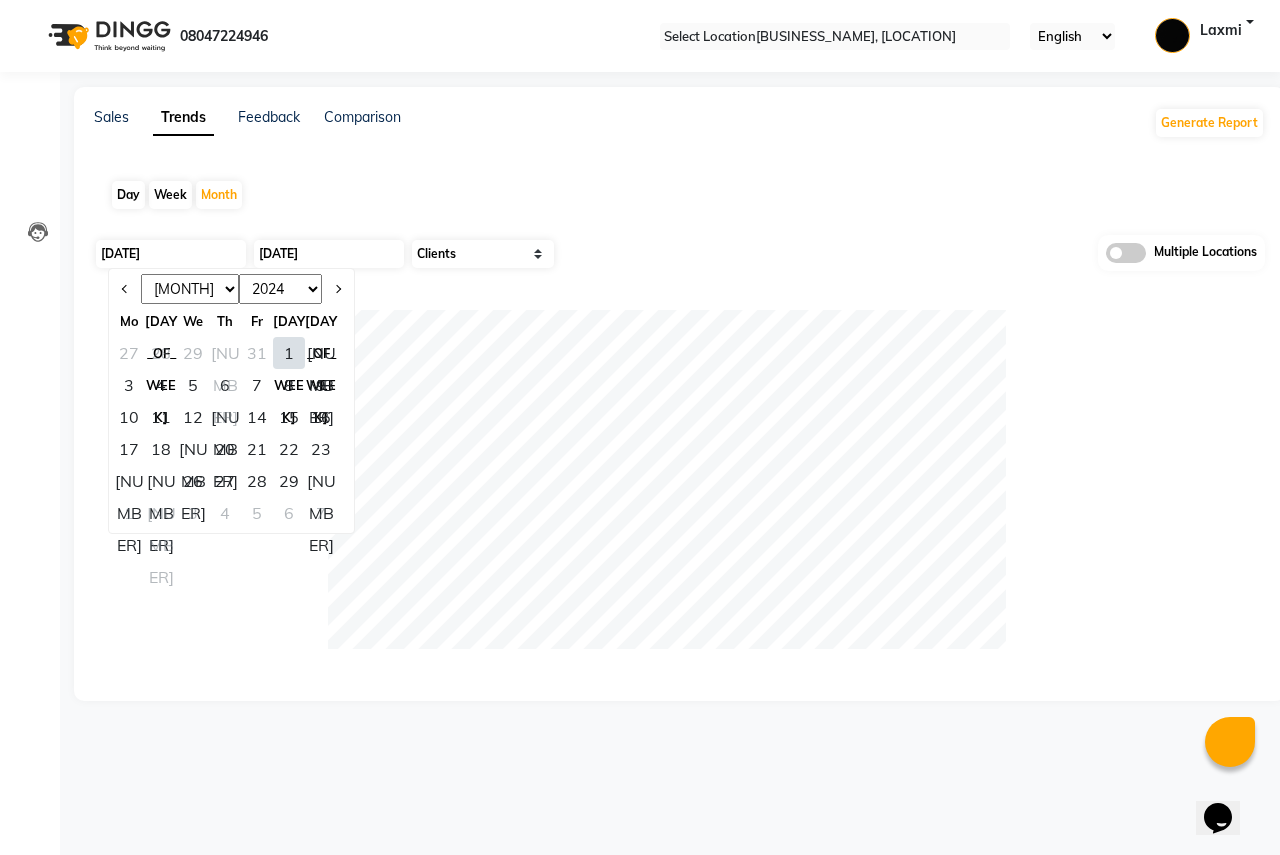 click on "1" at bounding box center [289, 353] 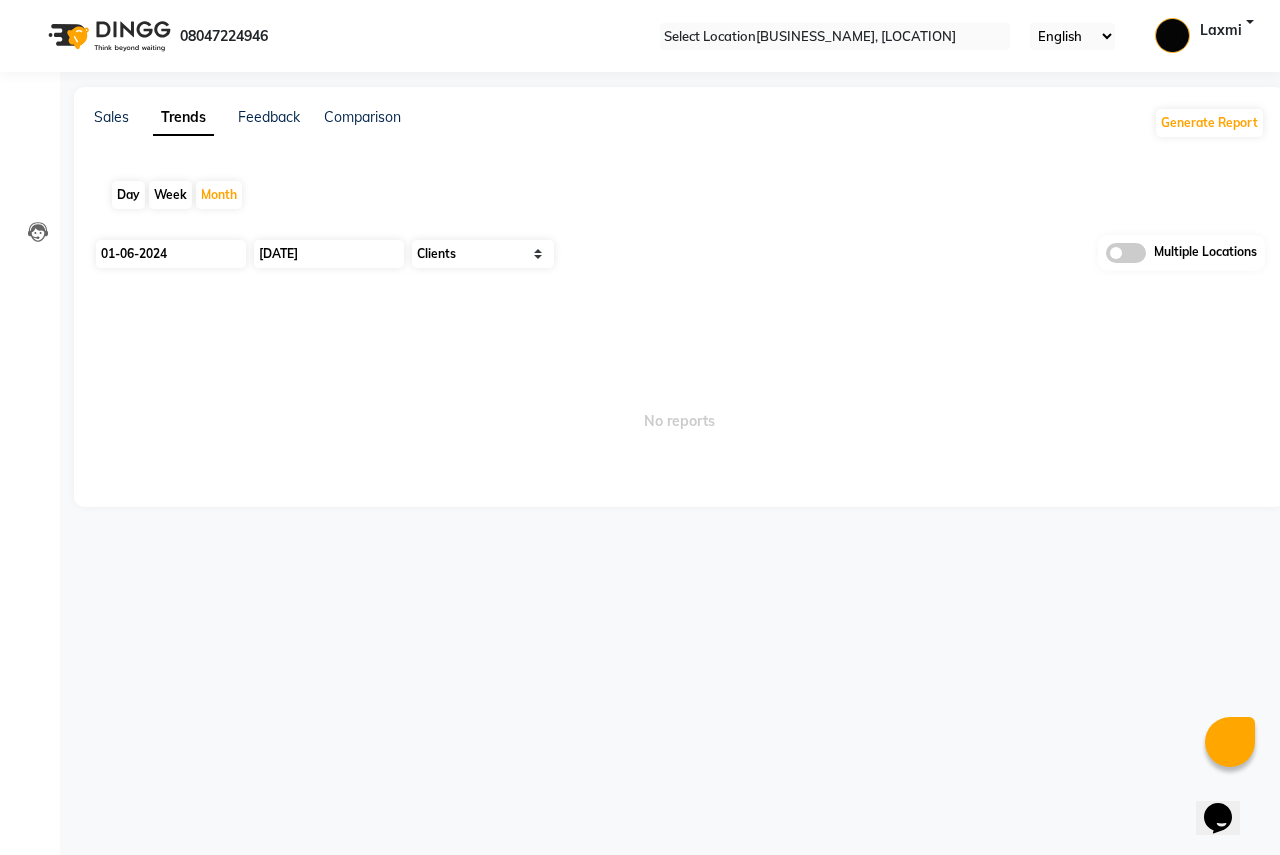 click on "Trends" at bounding box center (183, 118) 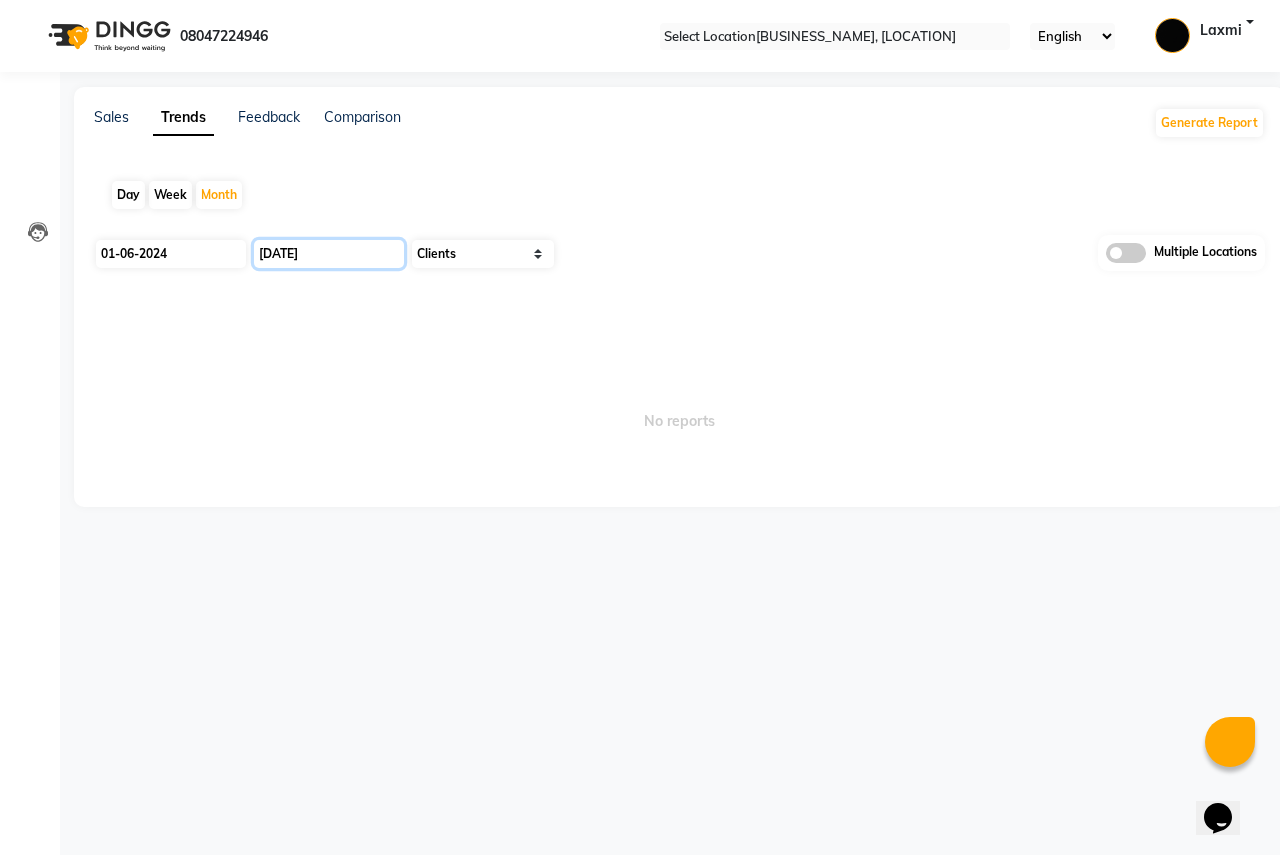 click on "[DATE]" at bounding box center [329, 254] 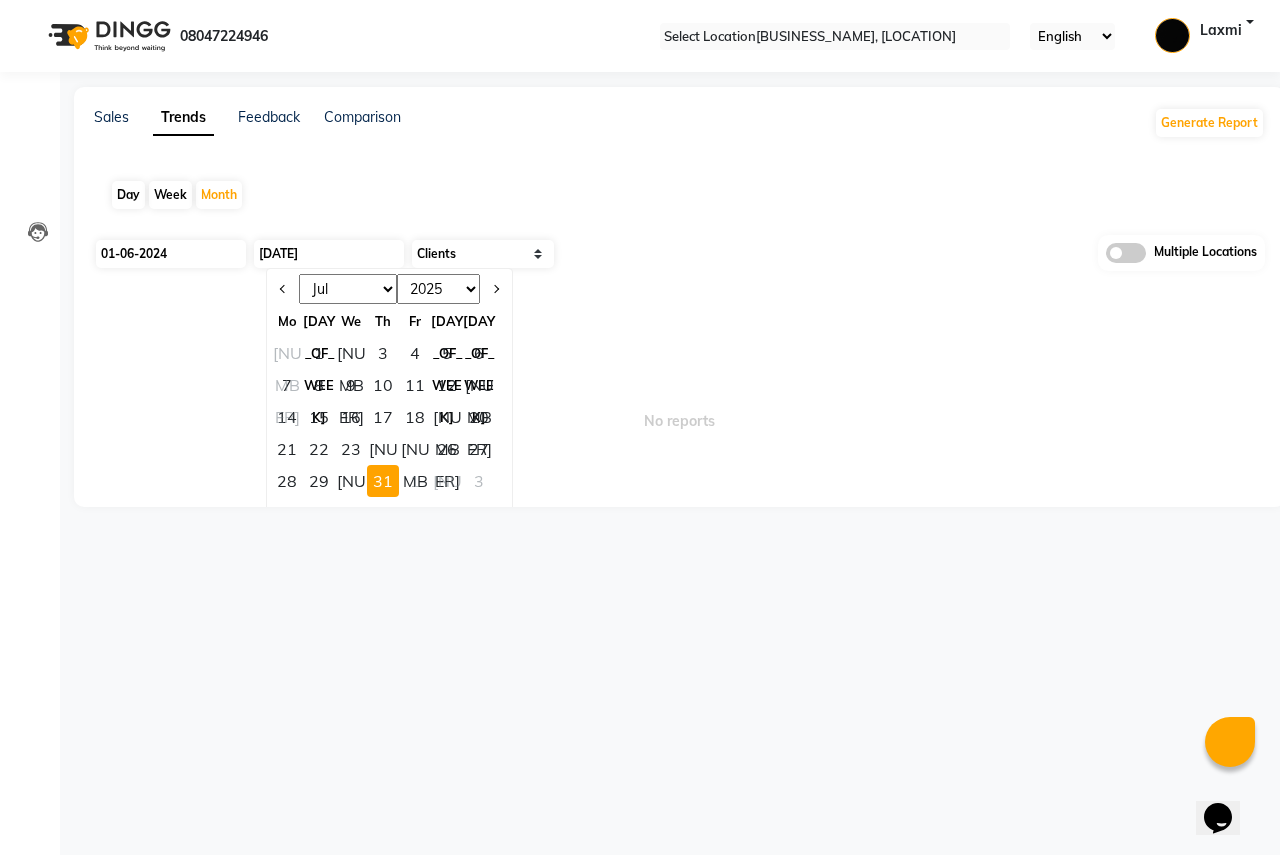 click on "Jan Feb Mar Apr May Jun Jul Aug Sep Oct Nov Dec" at bounding box center (348, 289) 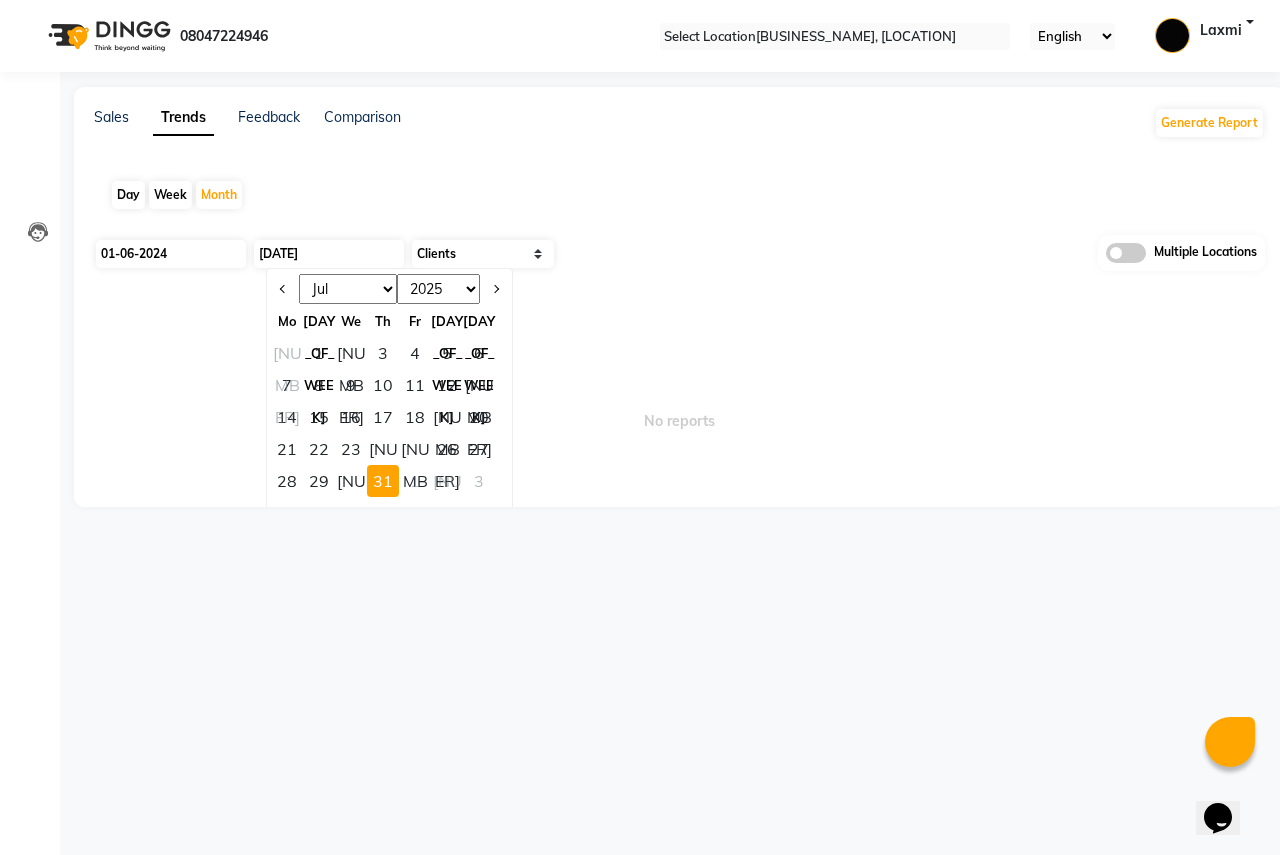 select on "6" 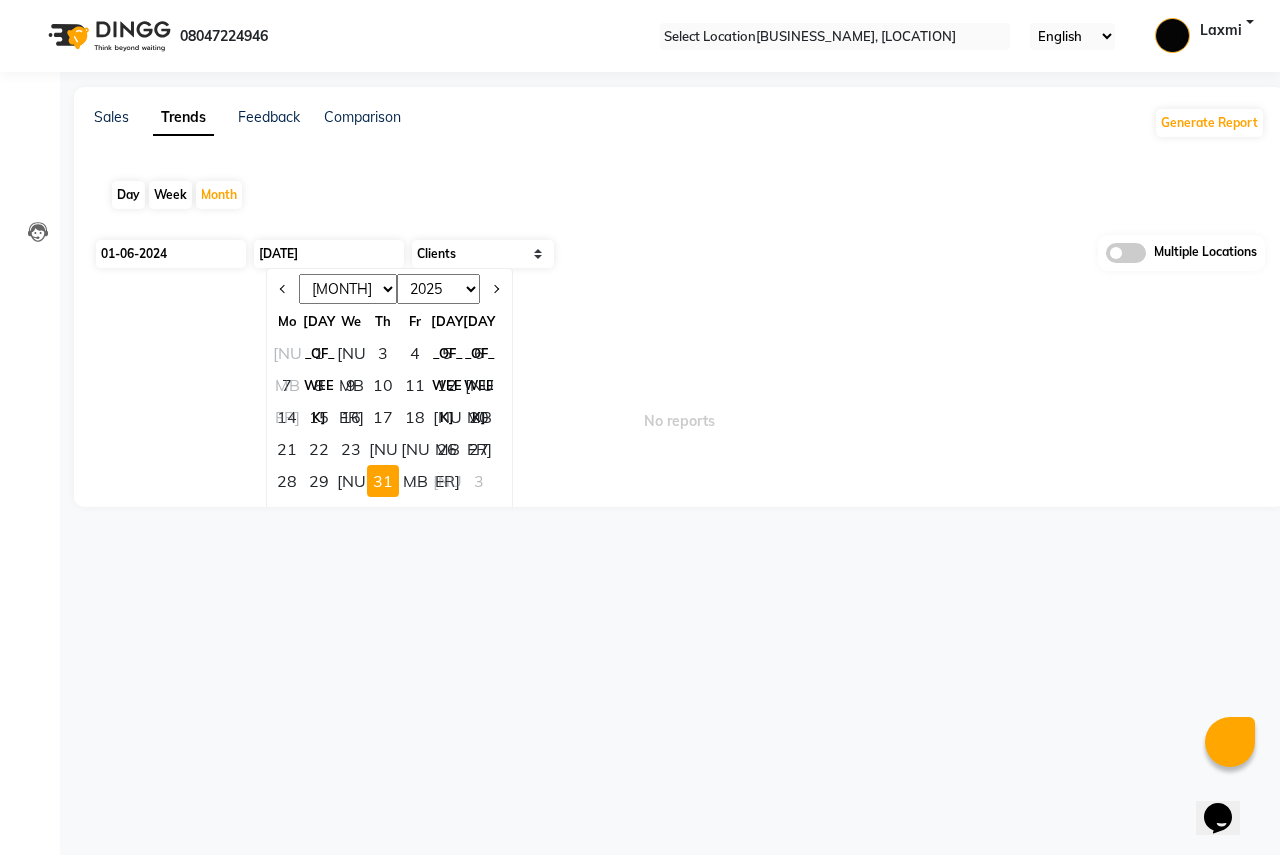click on "Jan Feb Mar Apr May Jun Jul Aug Sep Oct Nov Dec" at bounding box center (348, 289) 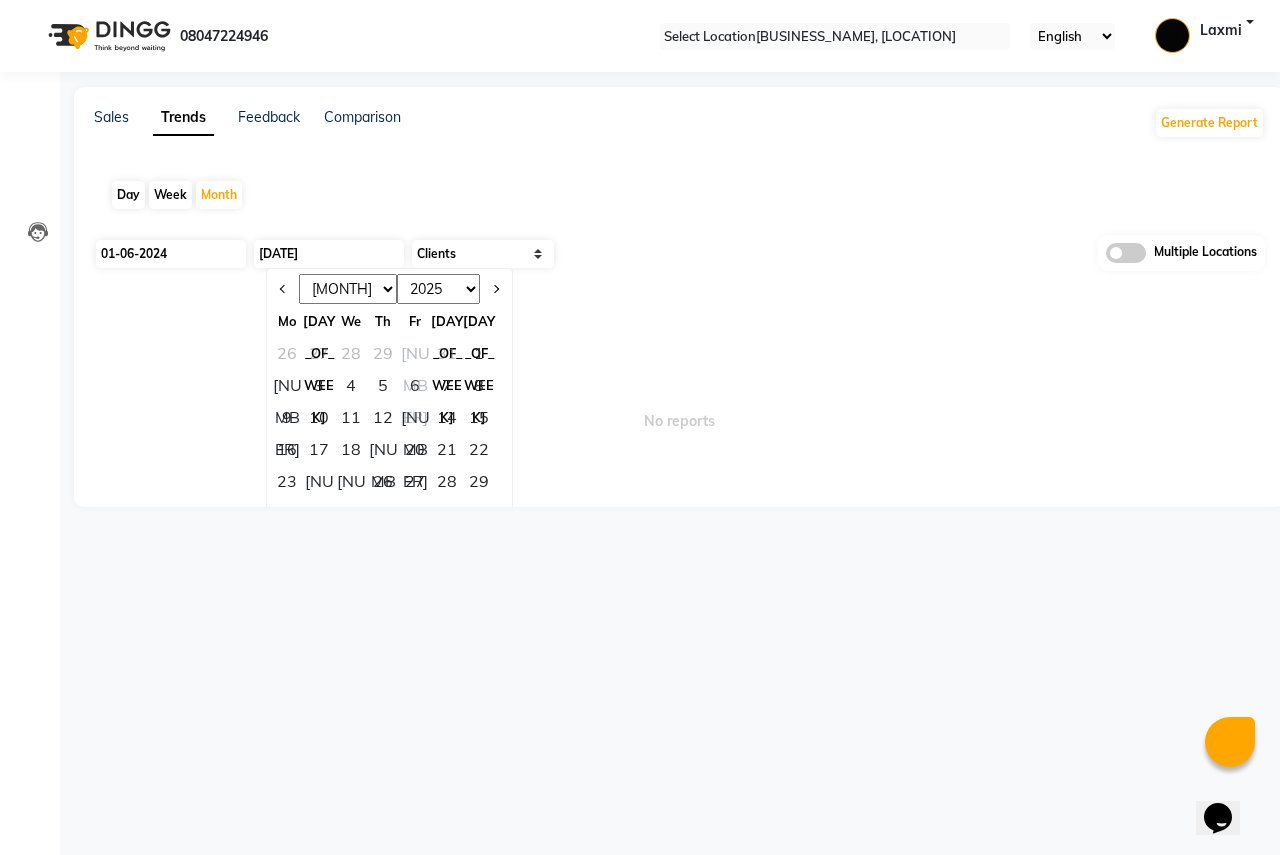 click on "2015 2016 2017 2018 2019 2020 2021 2022 2023 2024 2025 2026 2027 2028 2029 2030 2031 2032 2033 2034 2035" at bounding box center [438, 289] 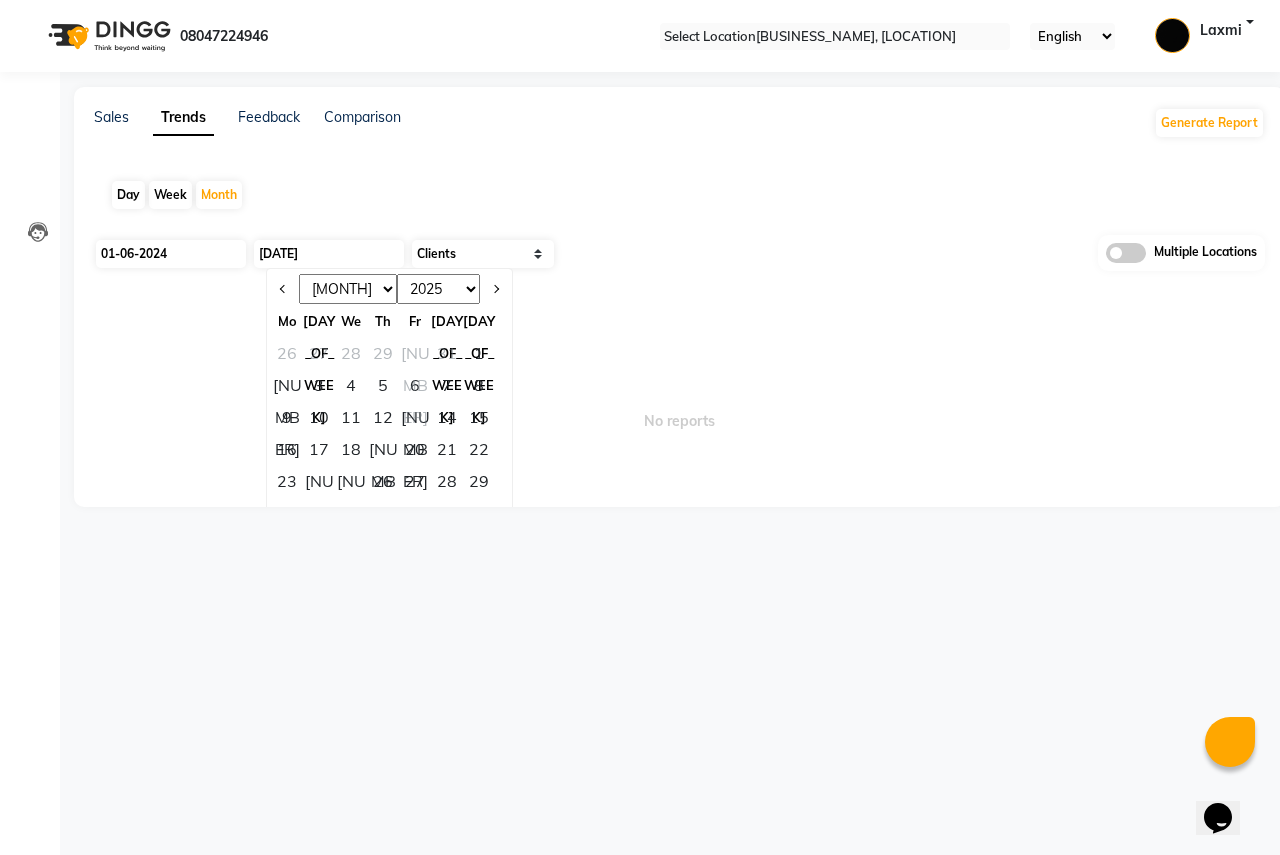 select on "2024" 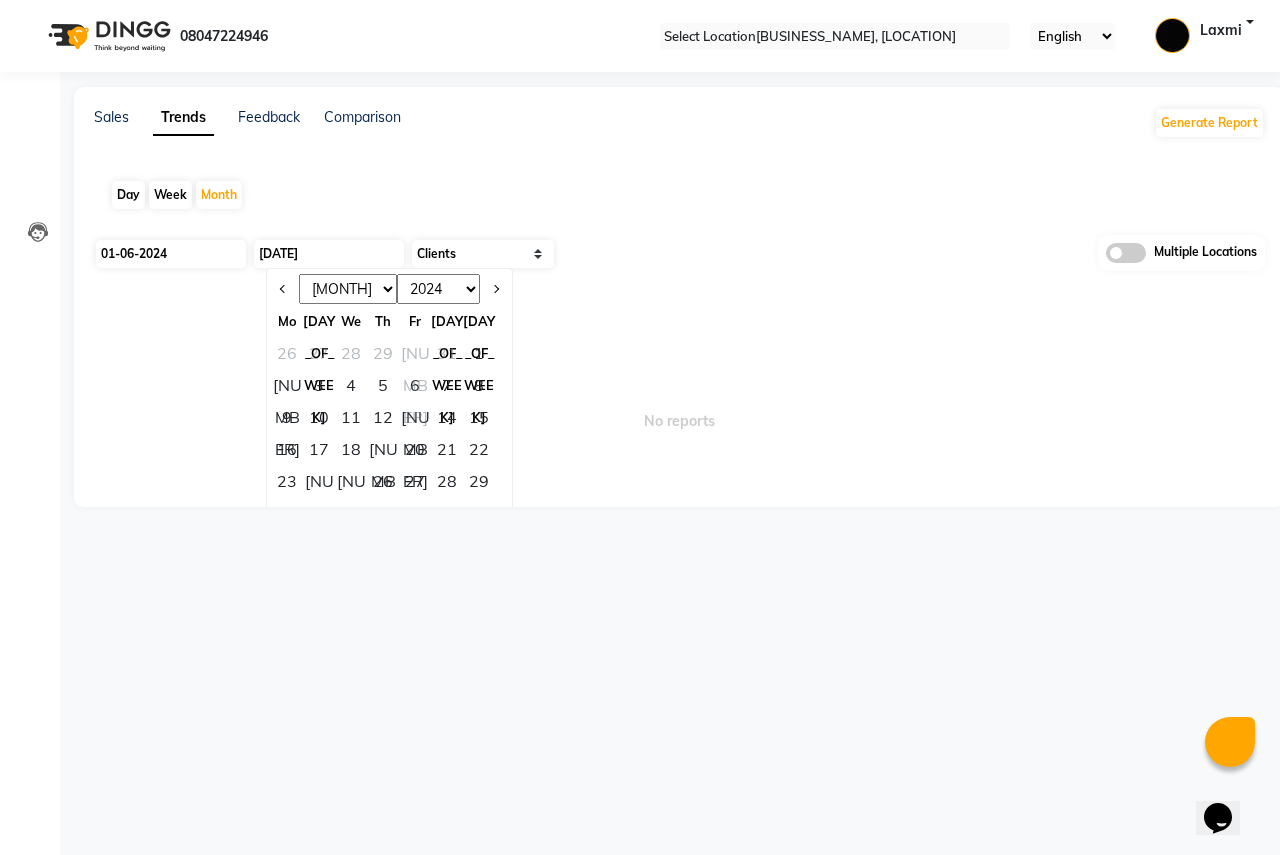 click on "2015 2016 2017 2018 2019 2020 2021 2022 2023 2024 2025 2026 2027 2028 2029 2030 2031 2032 2033 2034 2035" at bounding box center [438, 289] 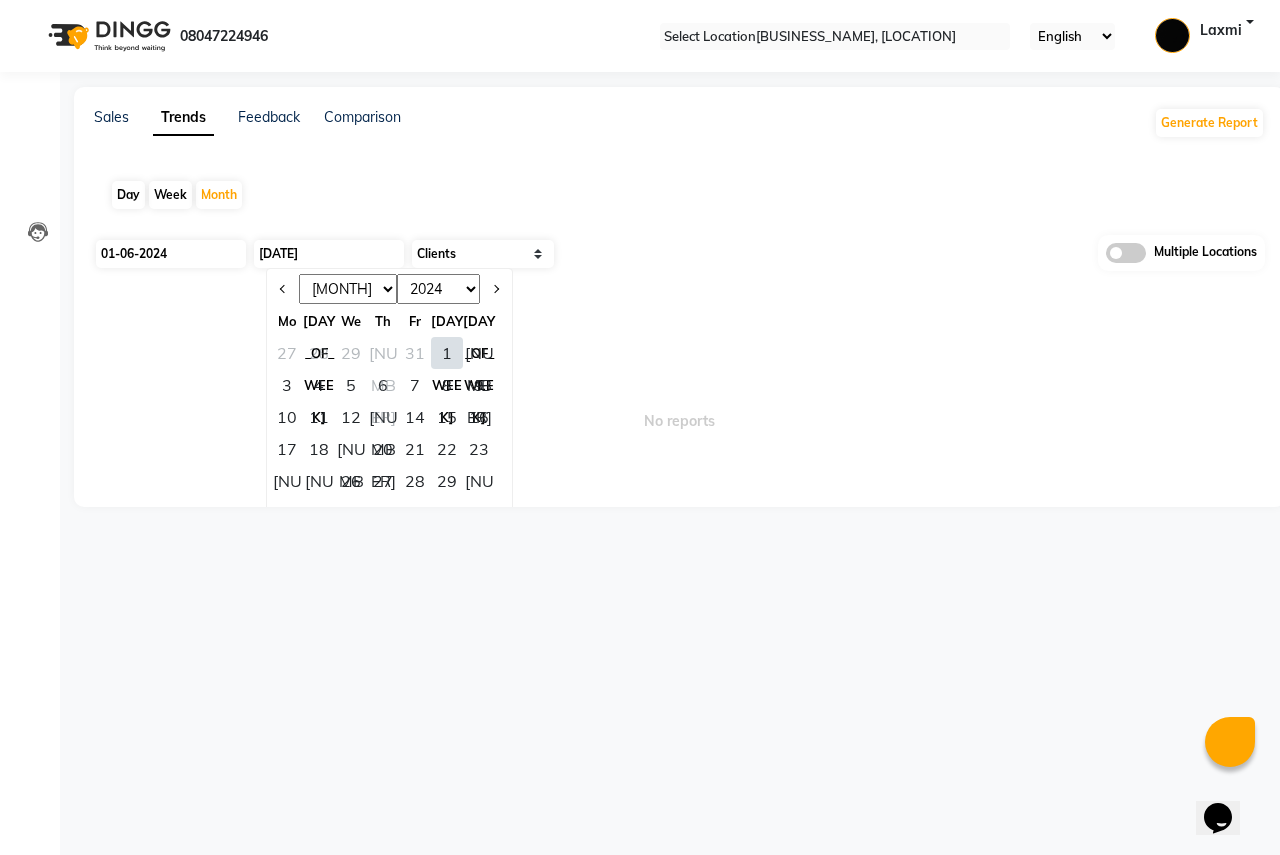 click on "1" at bounding box center [447, 353] 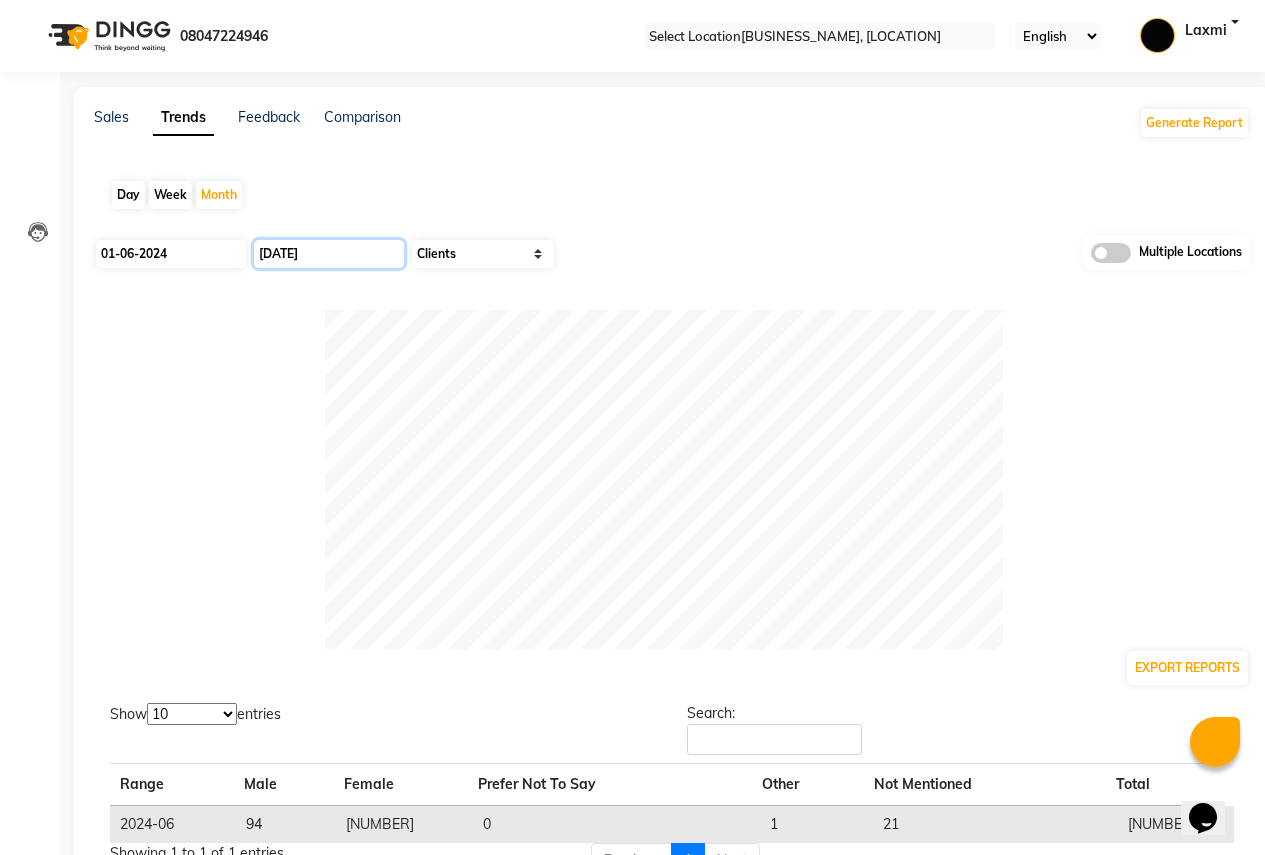 scroll, scrollTop: 92, scrollLeft: 0, axis: vertical 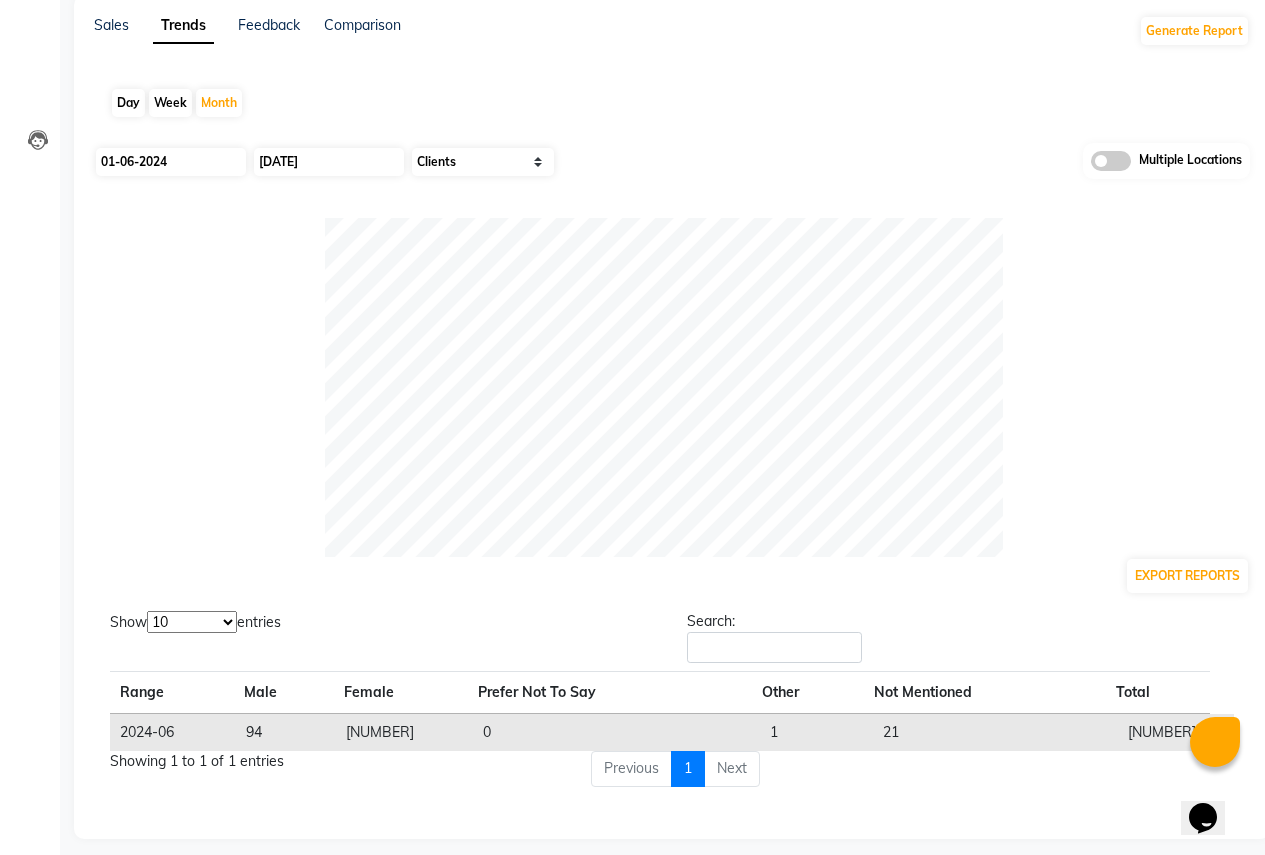 click at bounding box center [672, 387] 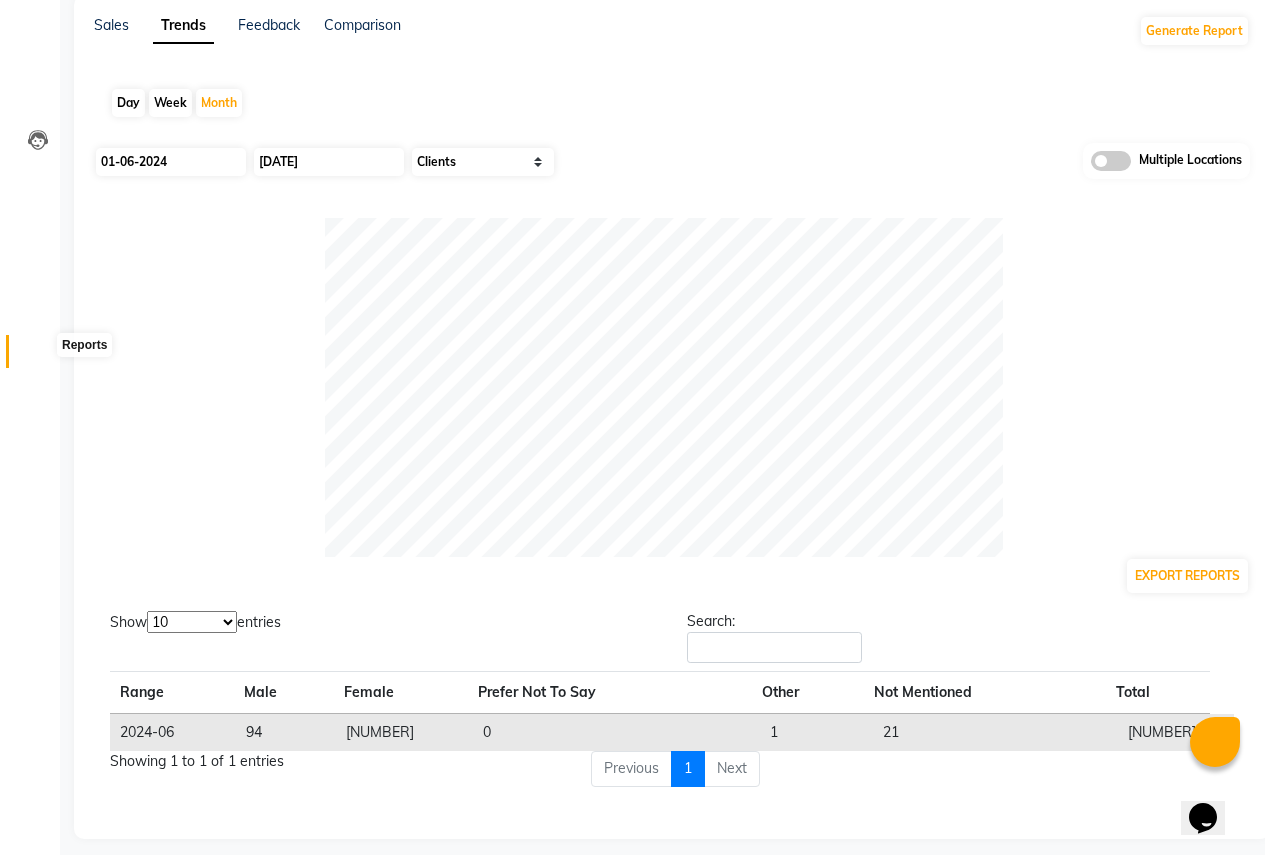 click at bounding box center (38, 356) 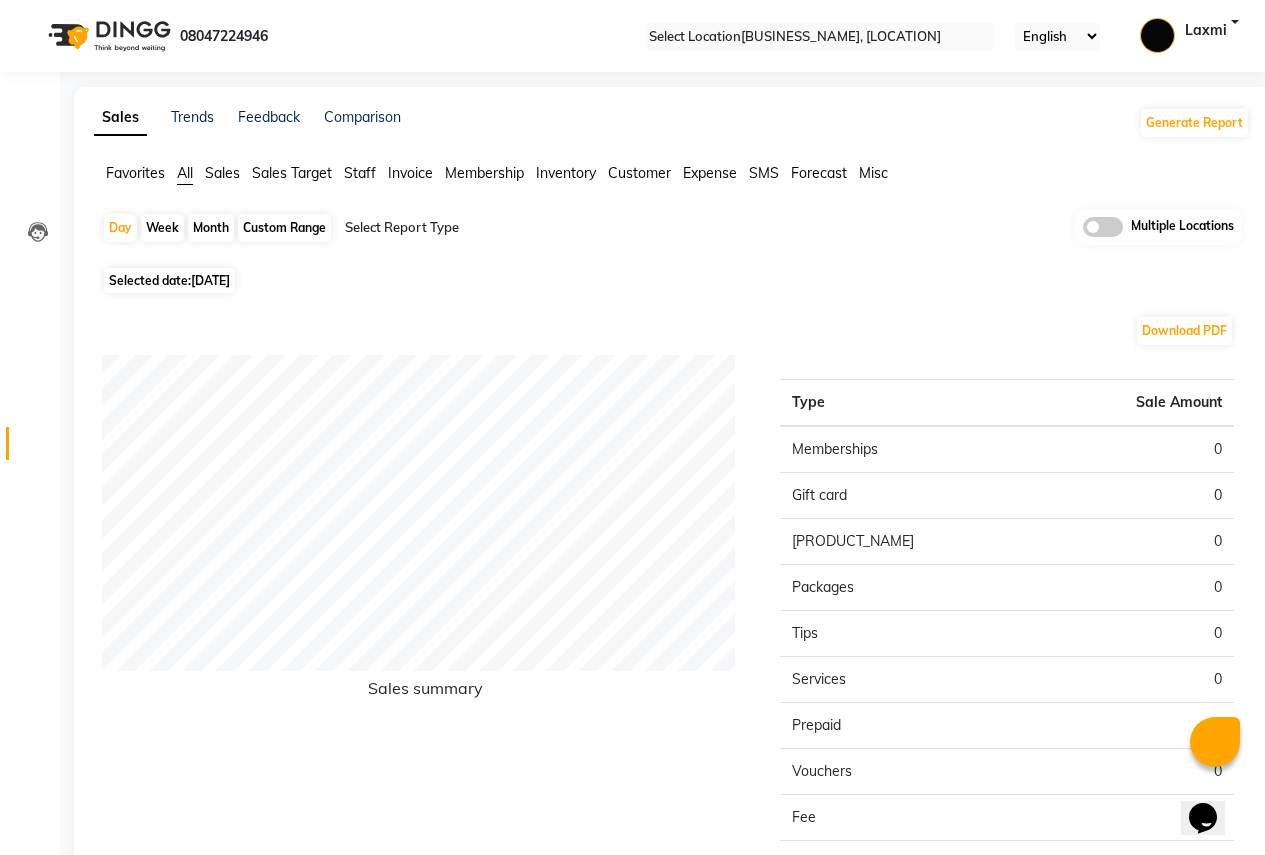 click on "Sales" at bounding box center [135, 173] 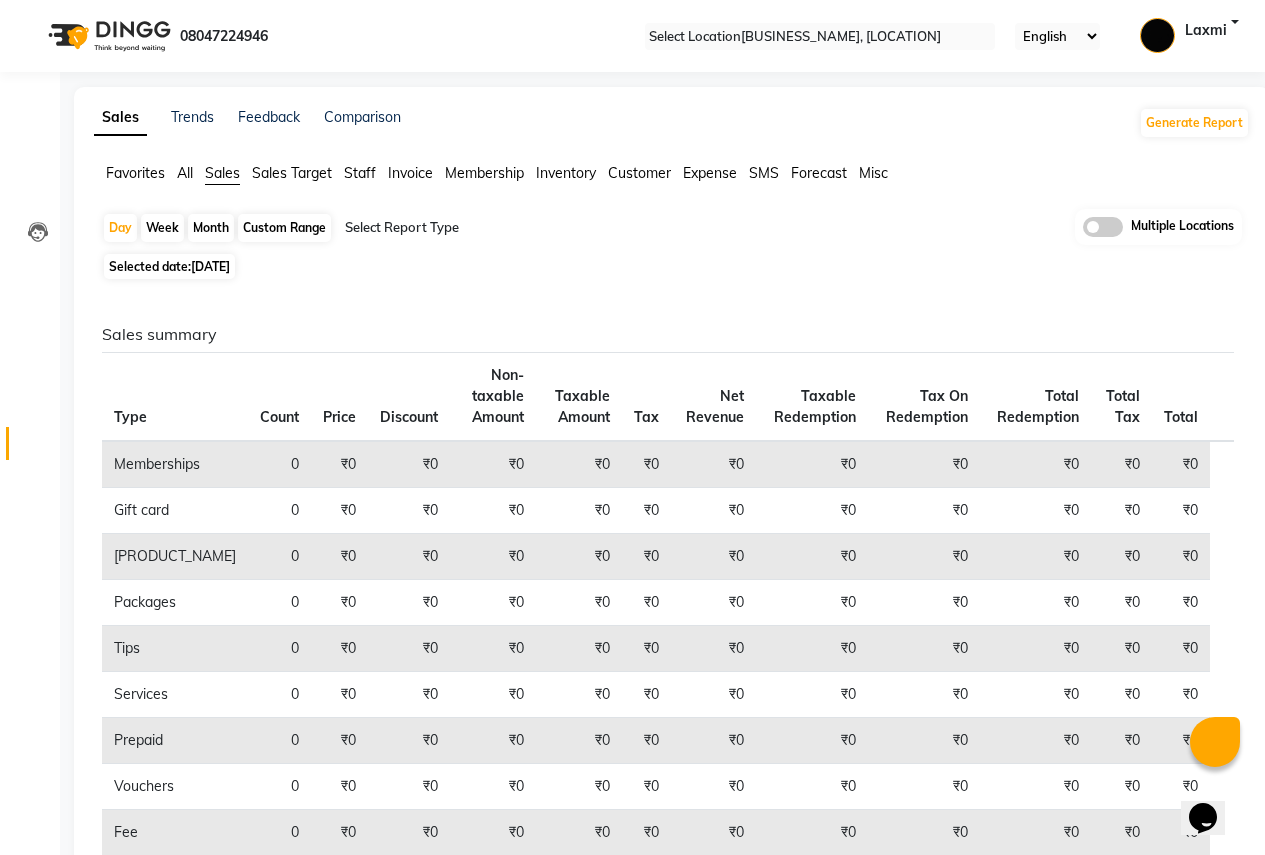 click on "Month" at bounding box center [211, 228] 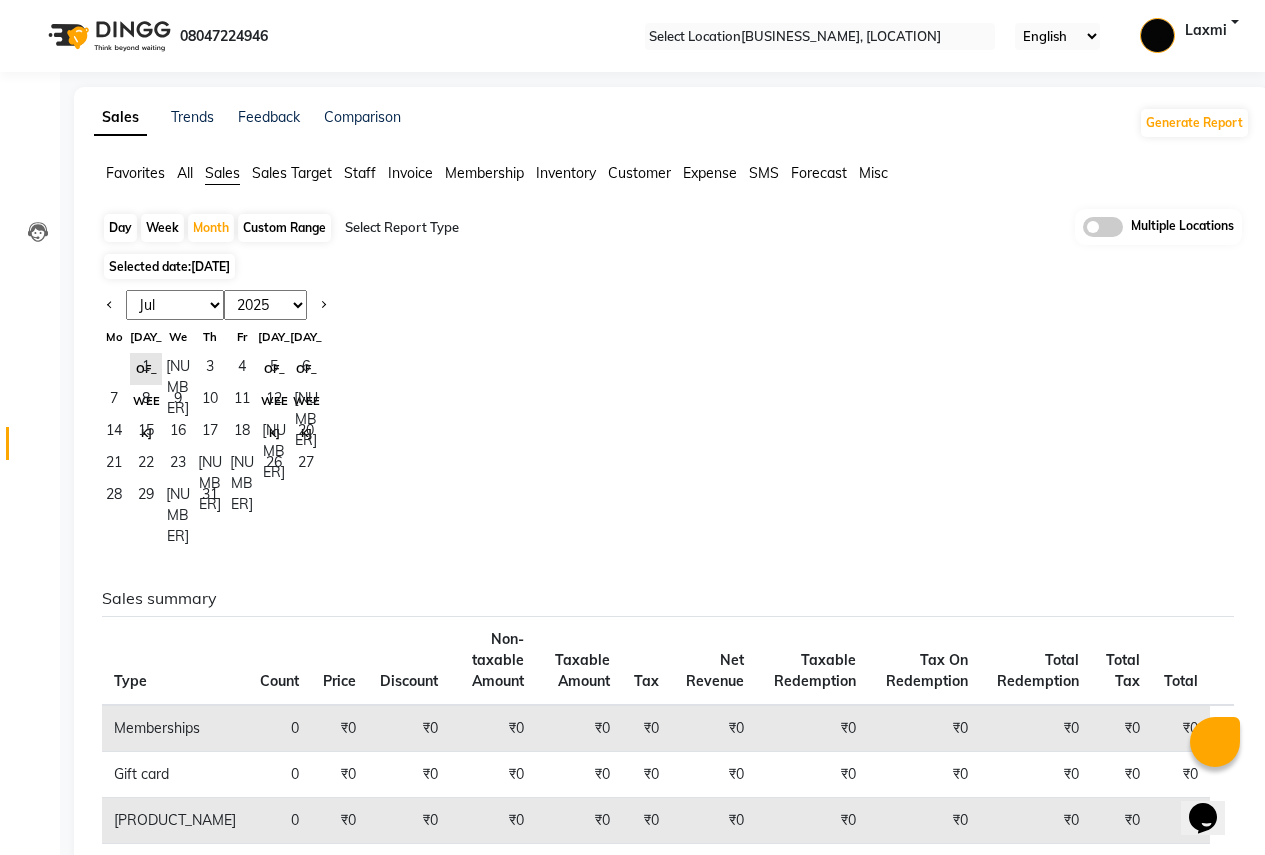 click on "Jan Feb Mar Apr May Jun Jul Aug Sep Oct Nov Dec" at bounding box center (175, 305) 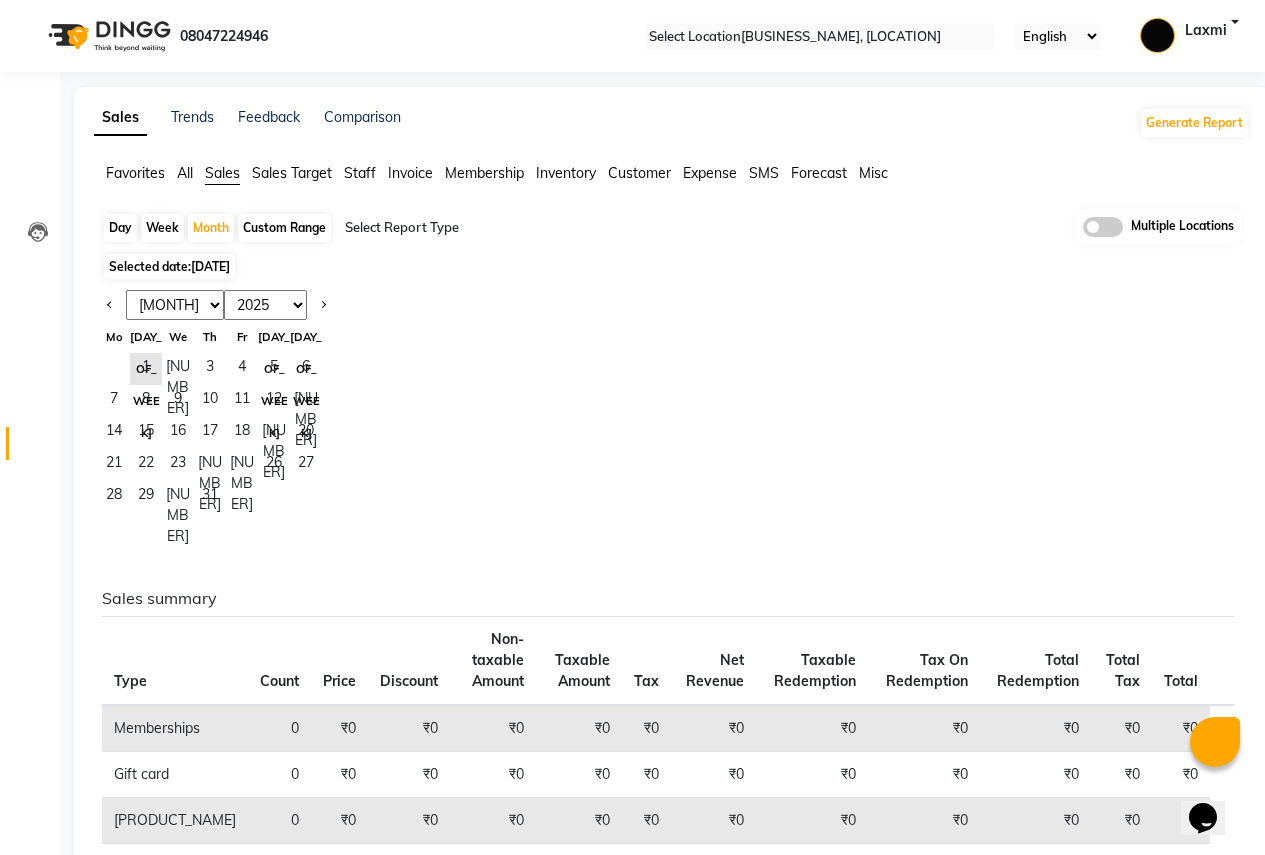 click on "Jan Feb Mar Apr May Jun Jul Aug Sep Oct Nov Dec" at bounding box center (175, 305) 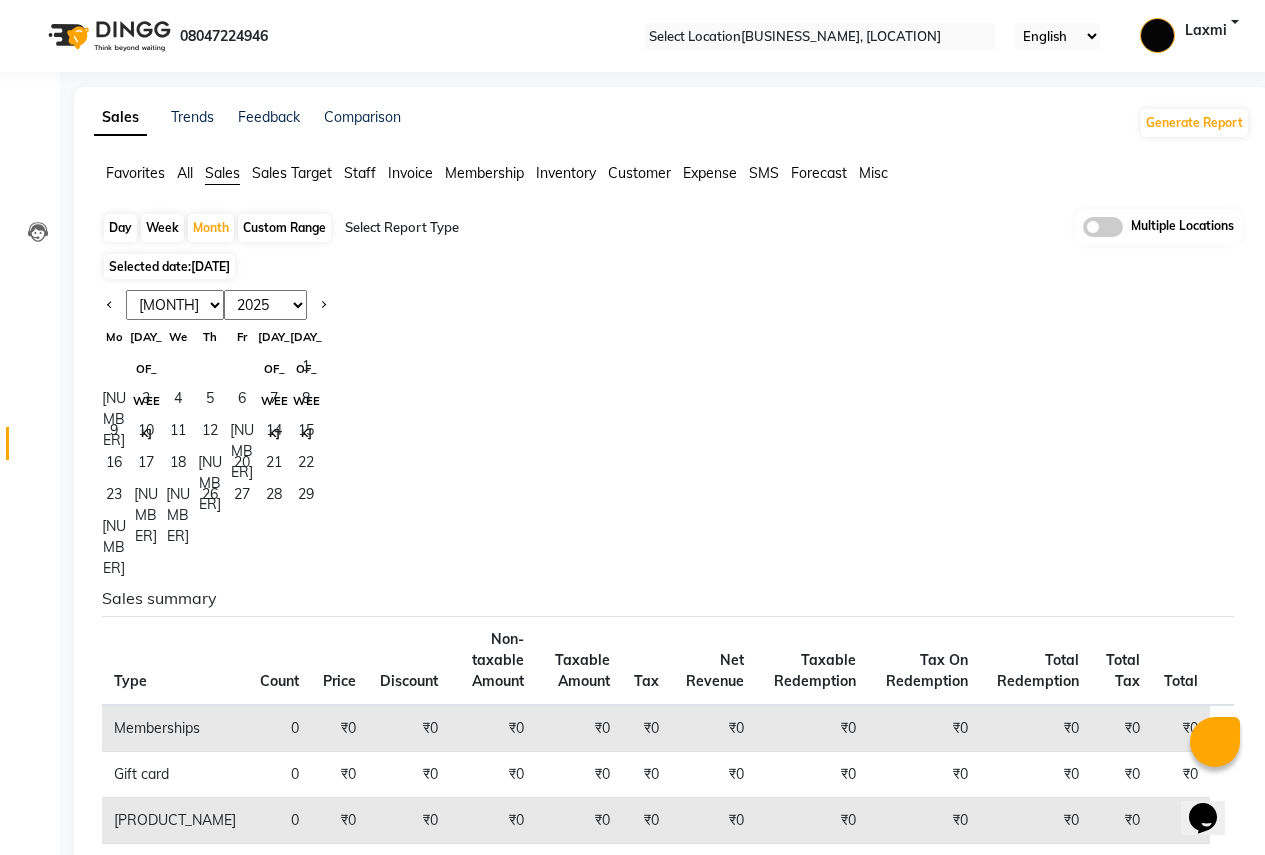 click on "2015 2016 2017 2018 2019 2020 2021 2022 2023 2024 2025 2026 2027 2028 2029 2030 2031 2032 2033 2034 2035" at bounding box center [265, 305] 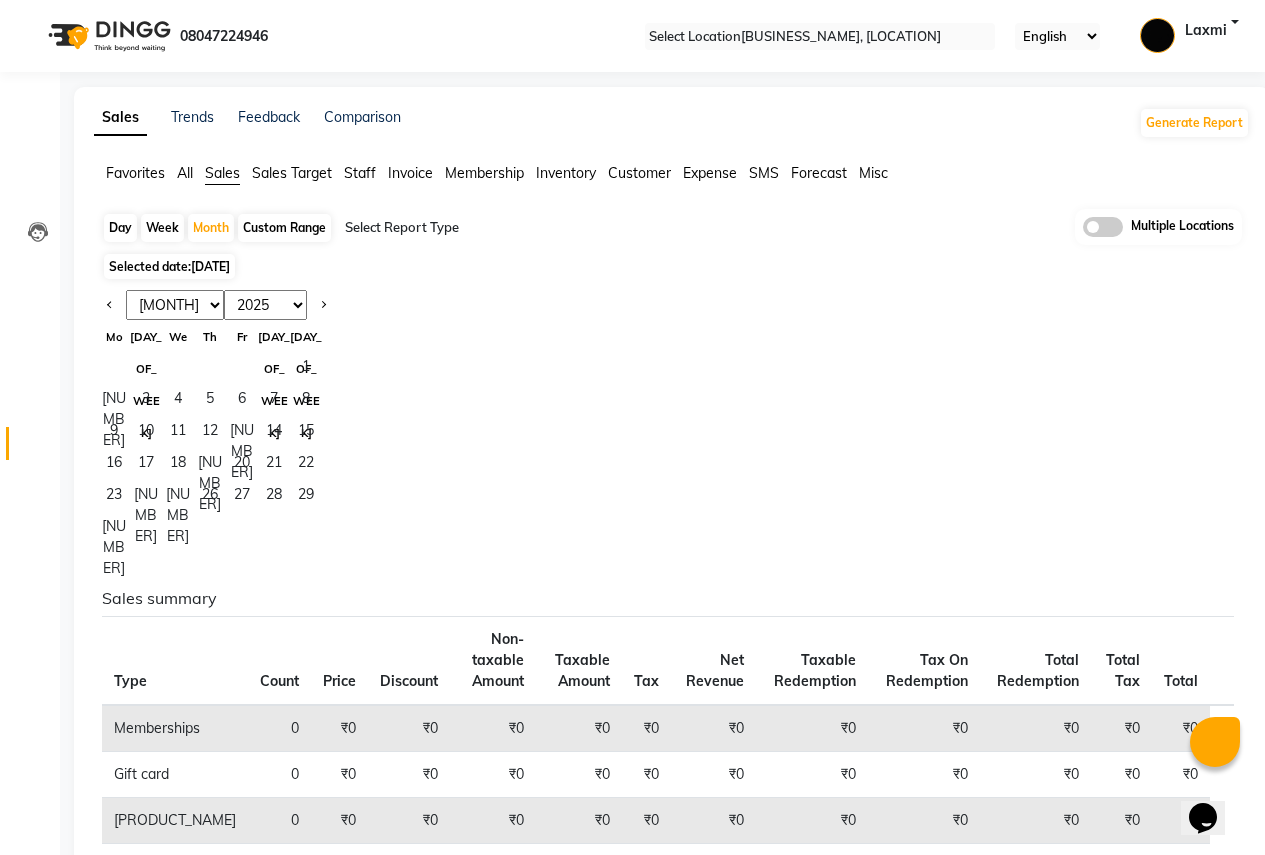 select on "2024" 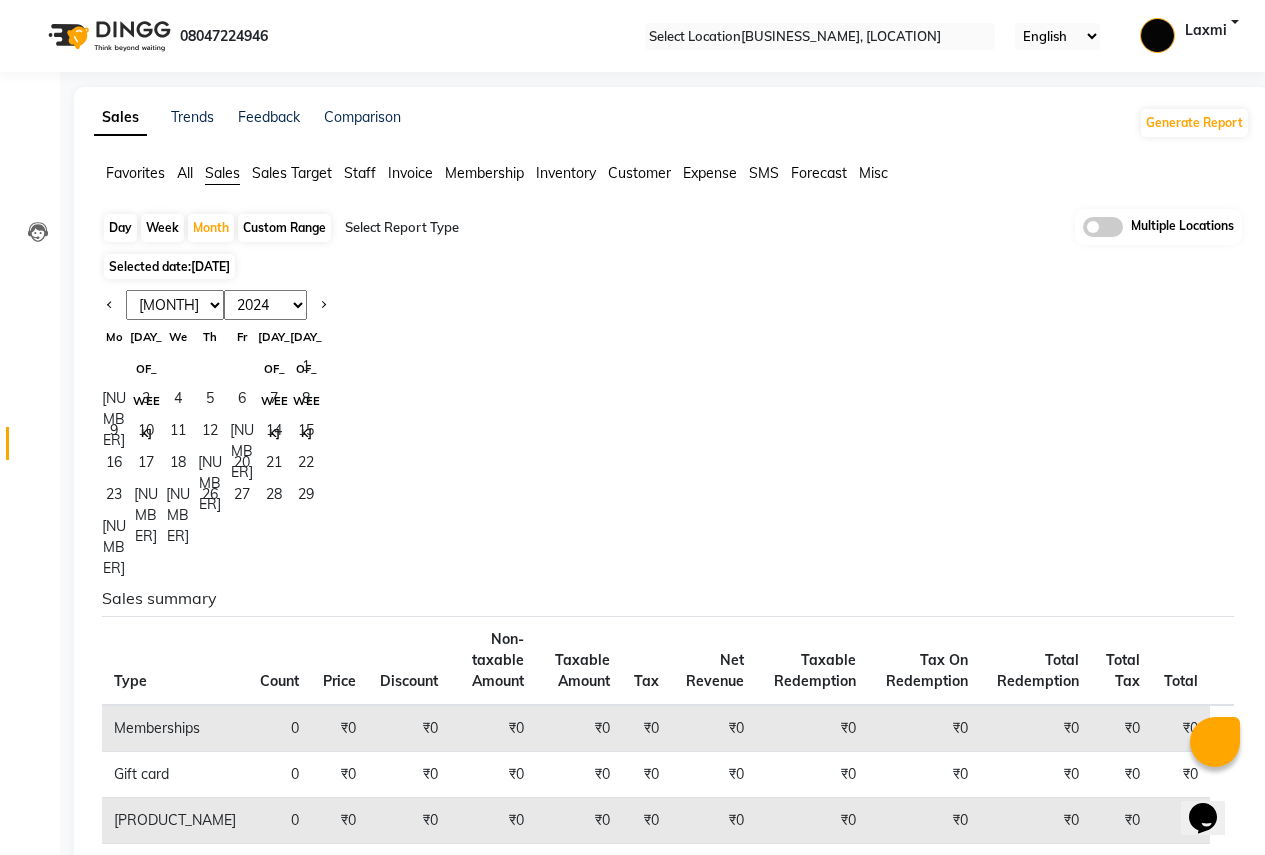 click on "2015 2016 2017 2018 2019 2020 2021 2022 2023 2024 2025 2026 2027 2028 2029 2030 2031 2032 2033 2034 2035" at bounding box center (265, 305) 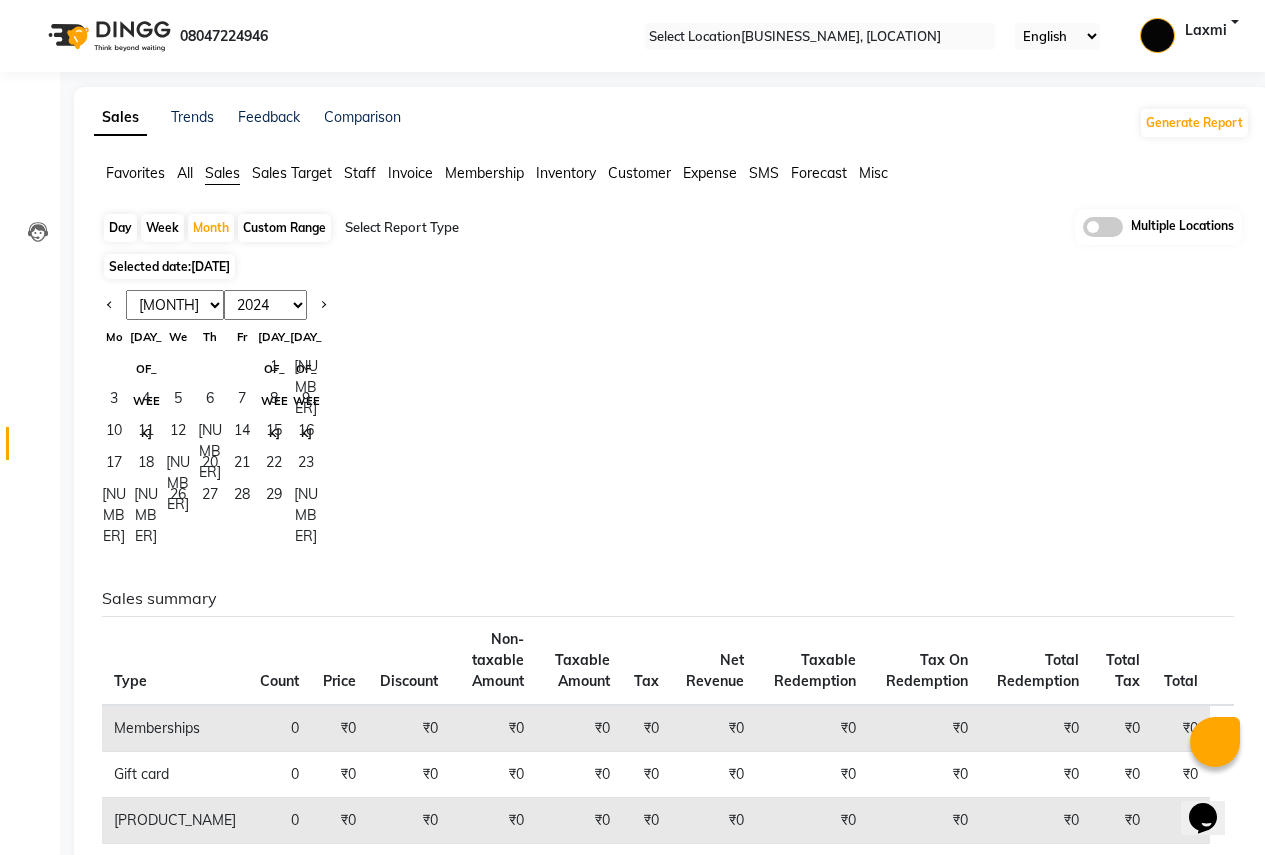 click on "Jan Feb Mar Apr May Jun Jul Aug Sep Oct Nov Dec 2014 2015 2016 2017 2018 2019 2020 2021 2022 2023 2024 2025 2026 2027 2028 2029 2030 2031 2032 2033 2034 Mo Tu We Th Fr Sa Su  1   2   3   4   5   6   7   8   9   10   11   12   13   14   15   16   17   18   19   20   21   22   23   24   25   26   27   28   29   30" at bounding box center [672, 417] 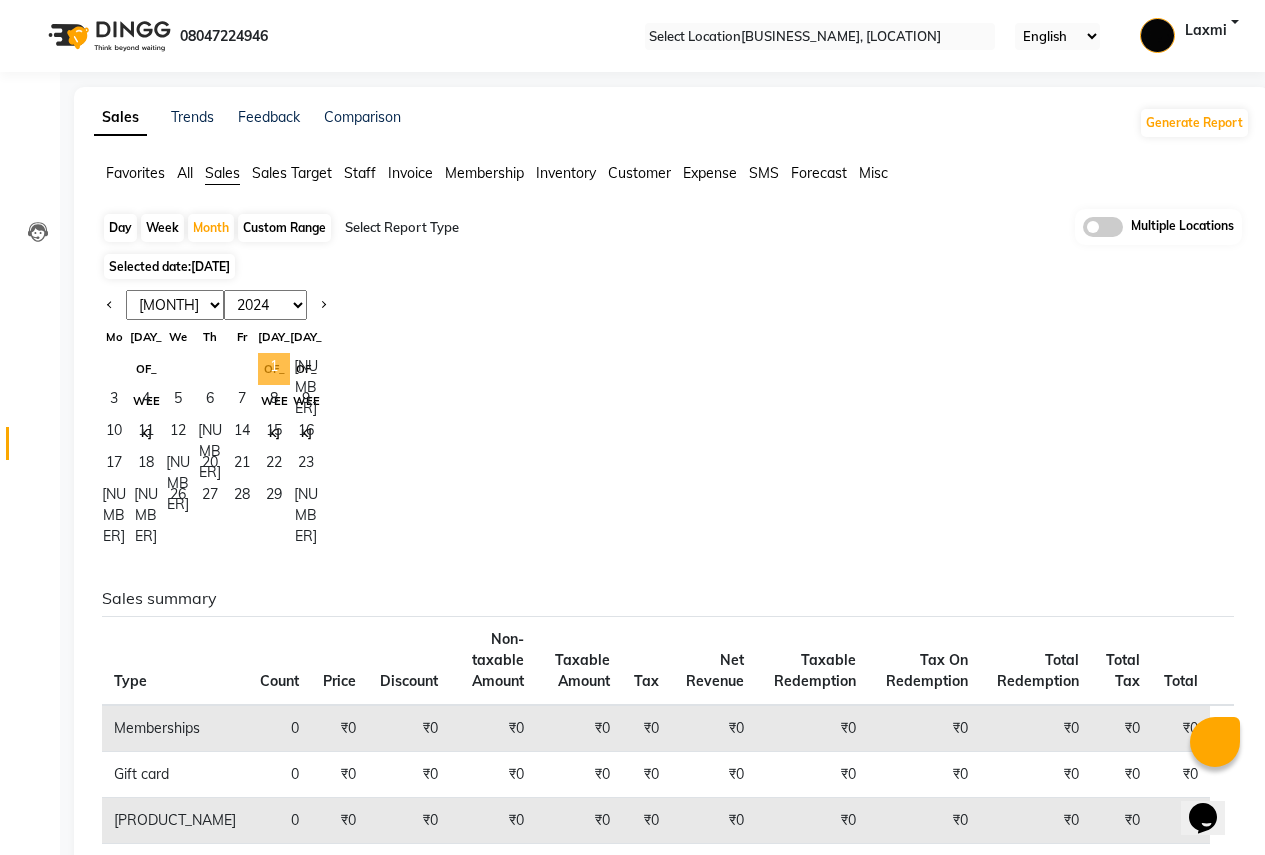 click on "1" at bounding box center [274, 369] 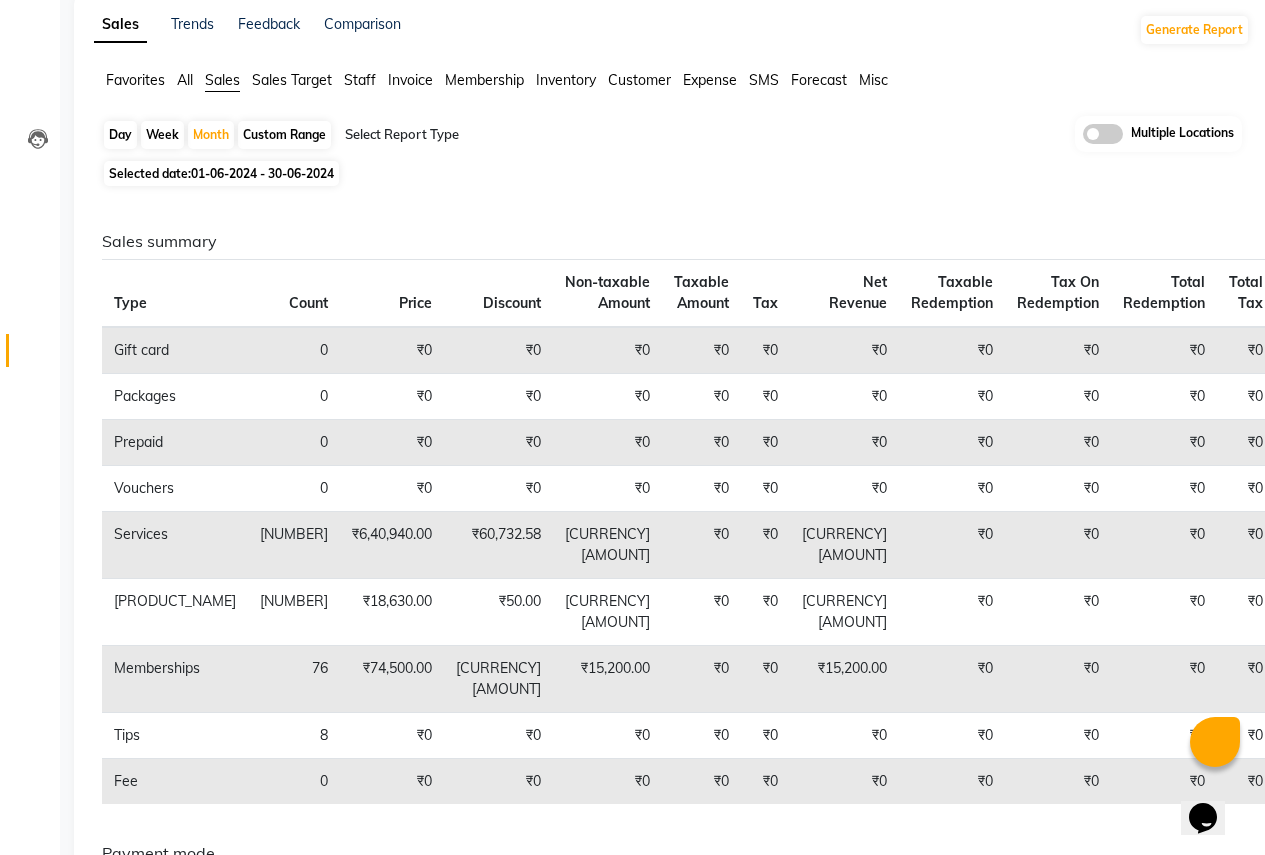 scroll, scrollTop: 37, scrollLeft: 0, axis: vertical 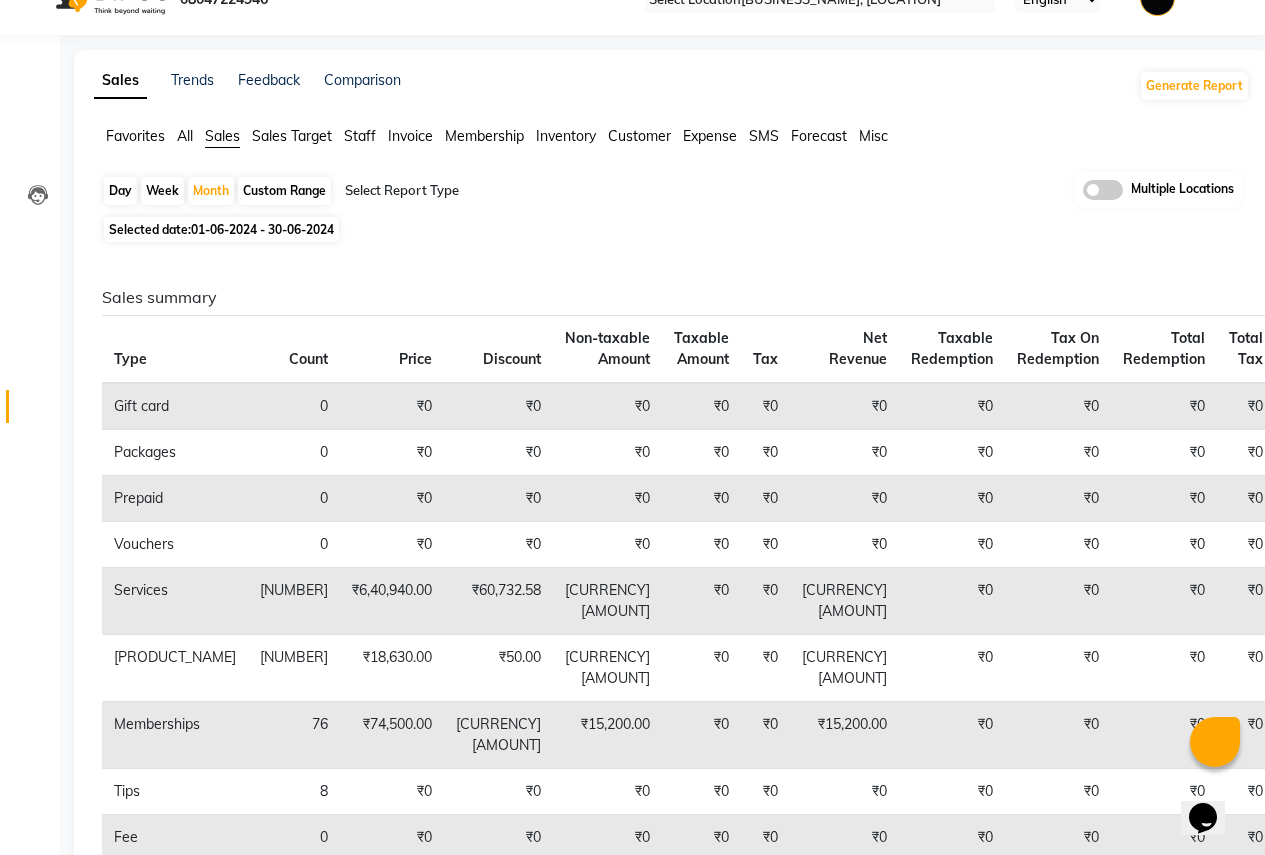 click at bounding box center (516, 191) 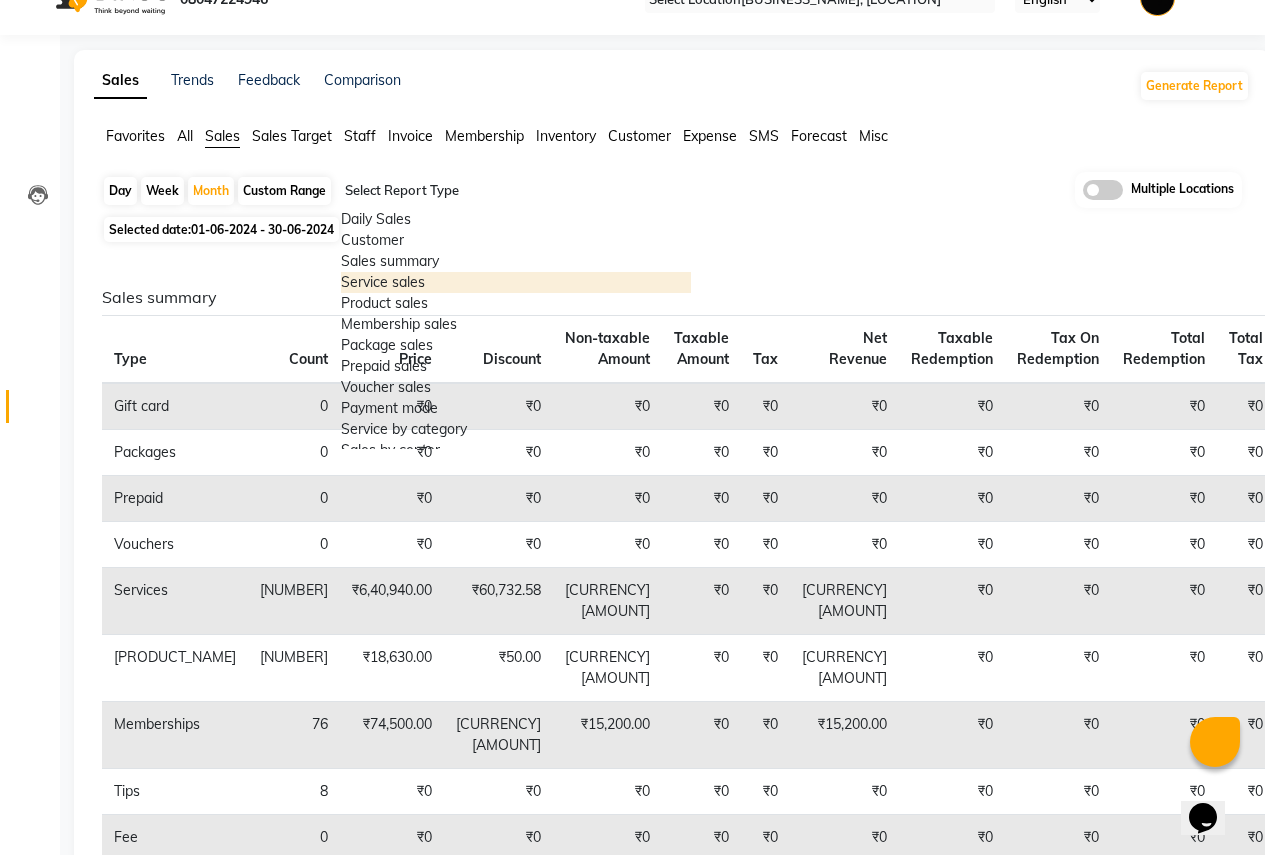 click on "Service sales" at bounding box center (516, 282) 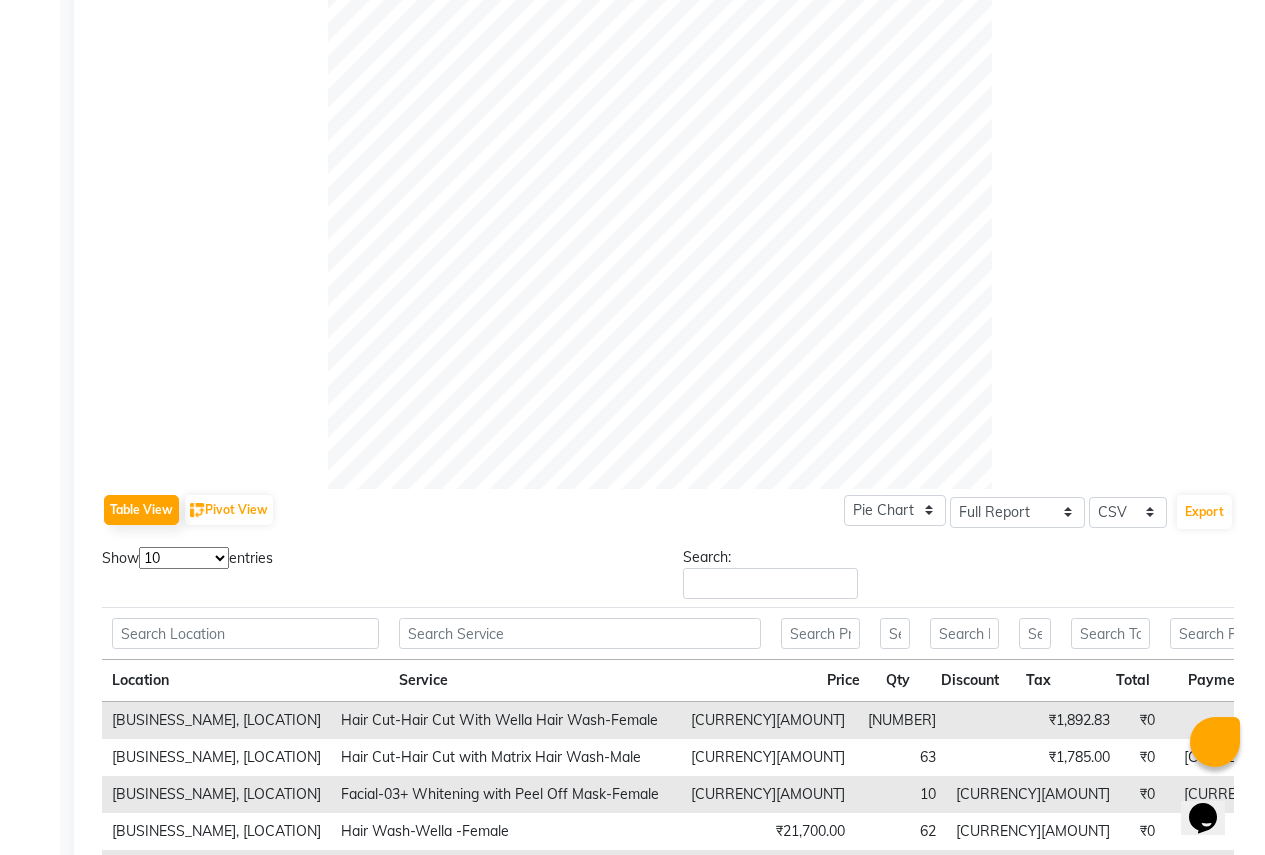scroll, scrollTop: 882, scrollLeft: 0, axis: vertical 